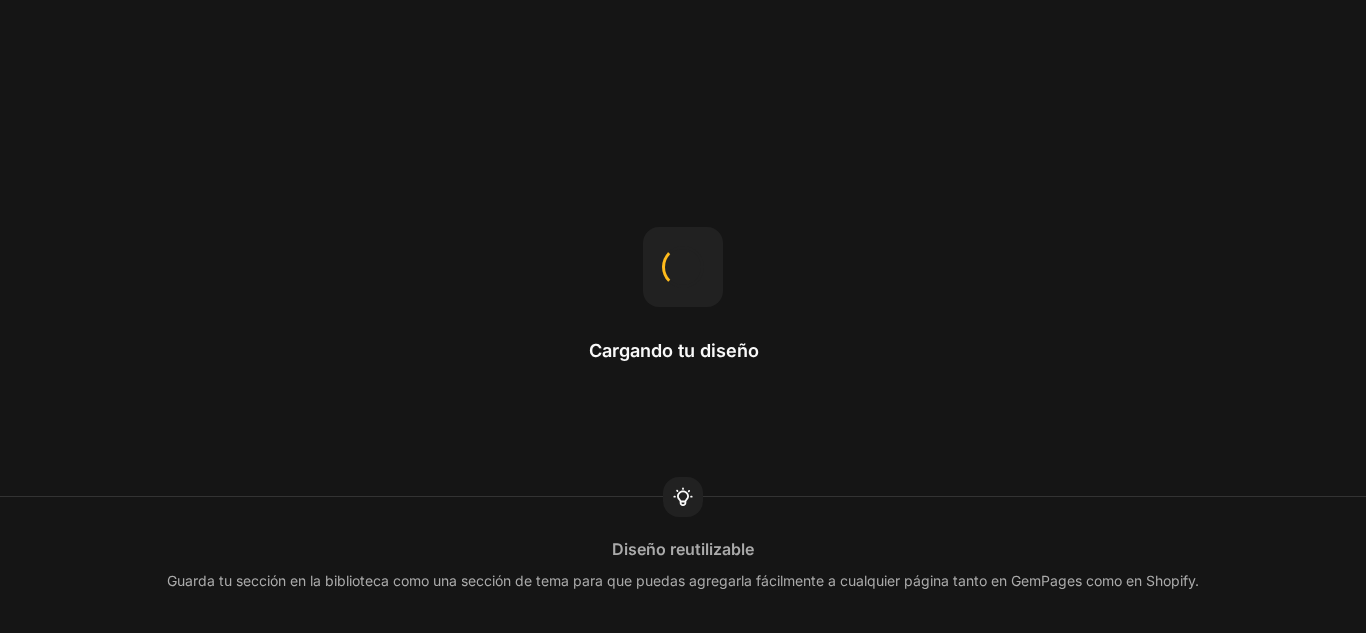 scroll, scrollTop: 0, scrollLeft: 0, axis: both 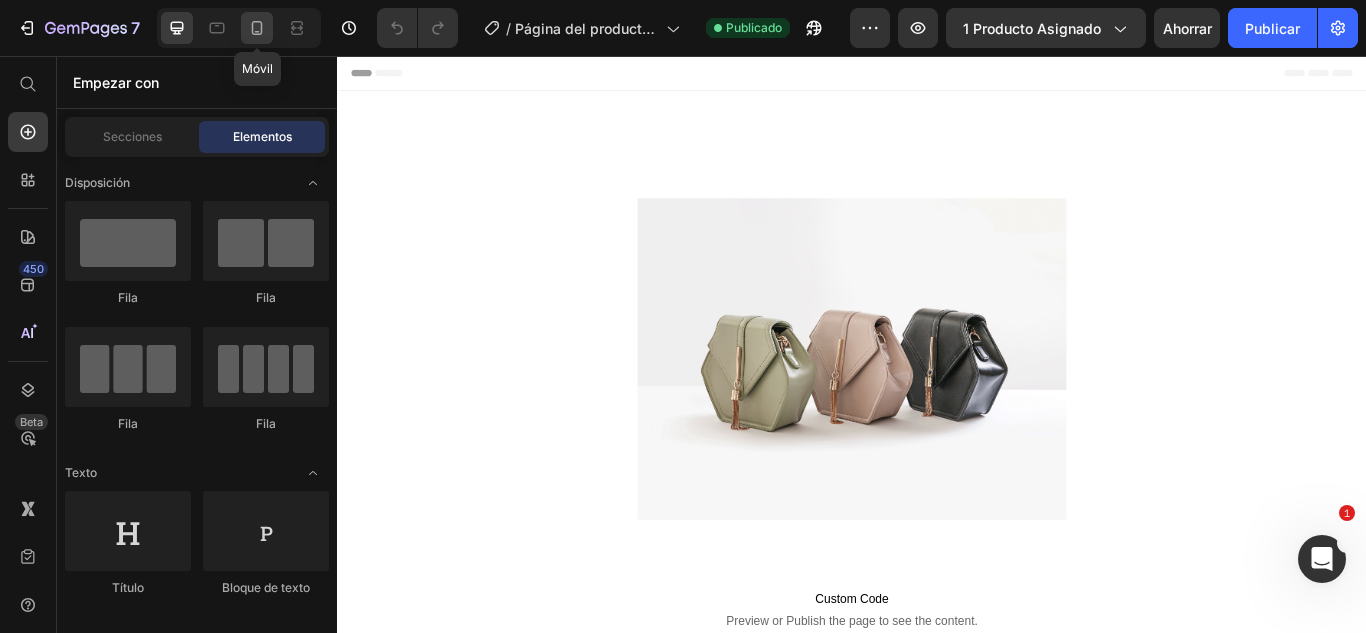 click 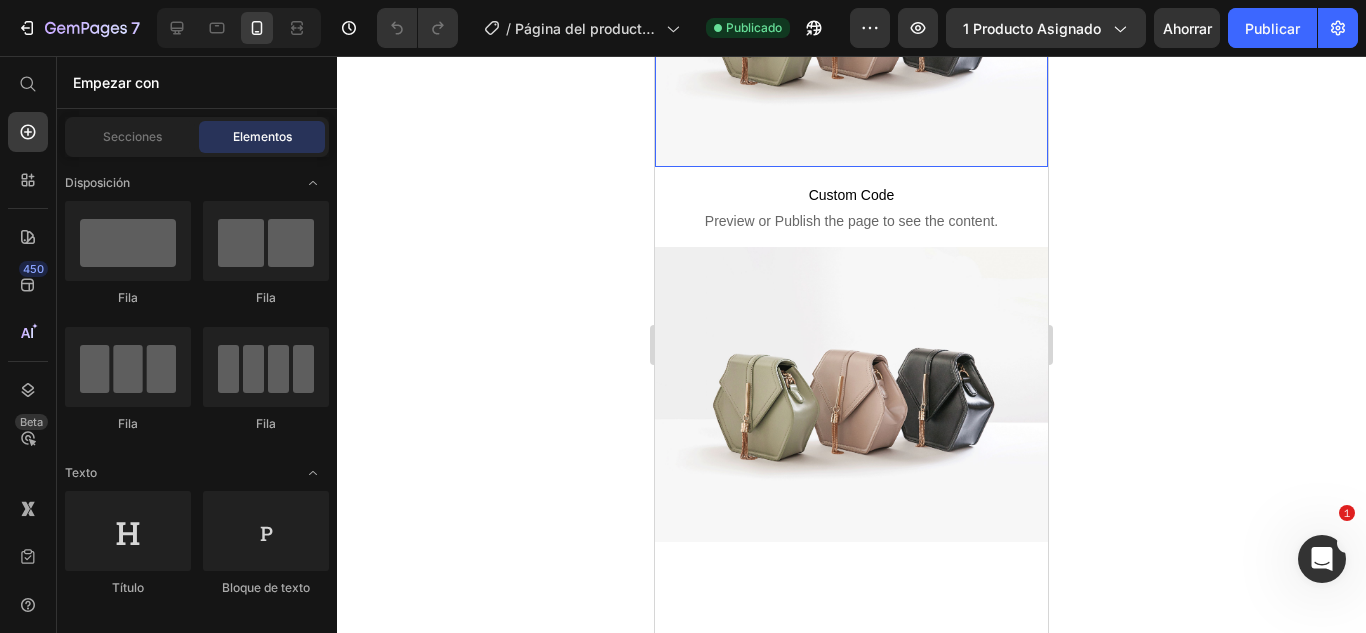 scroll, scrollTop: 0, scrollLeft: 0, axis: both 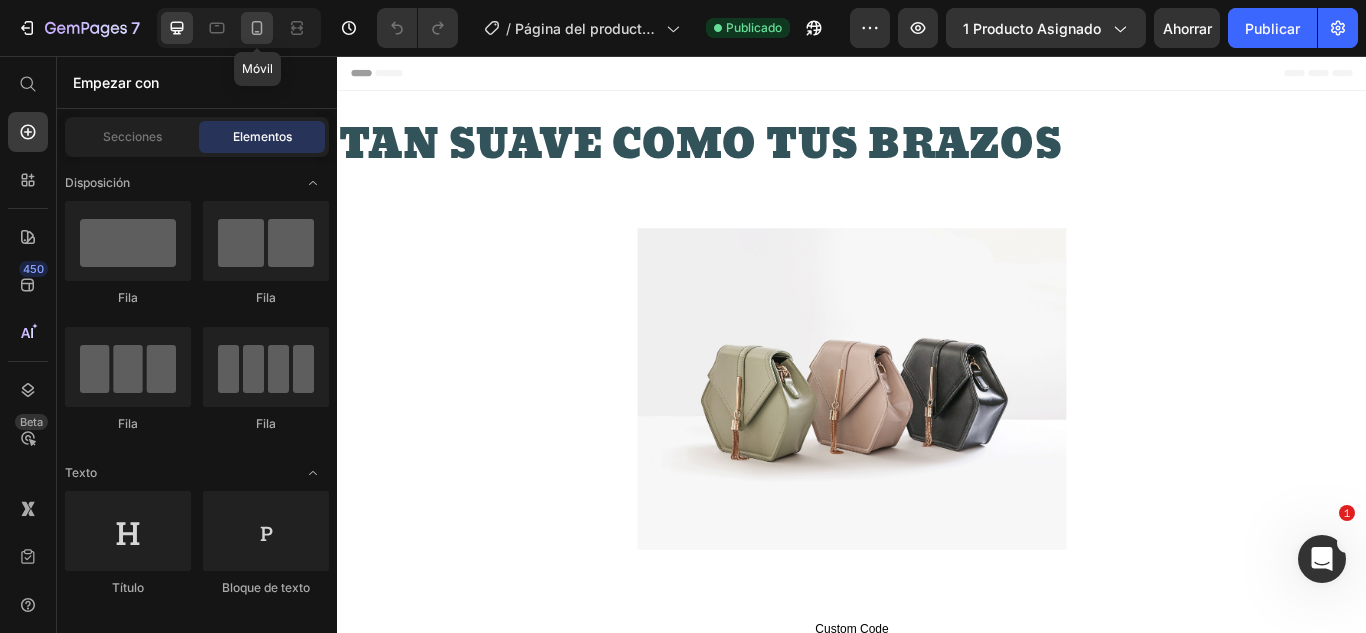 click 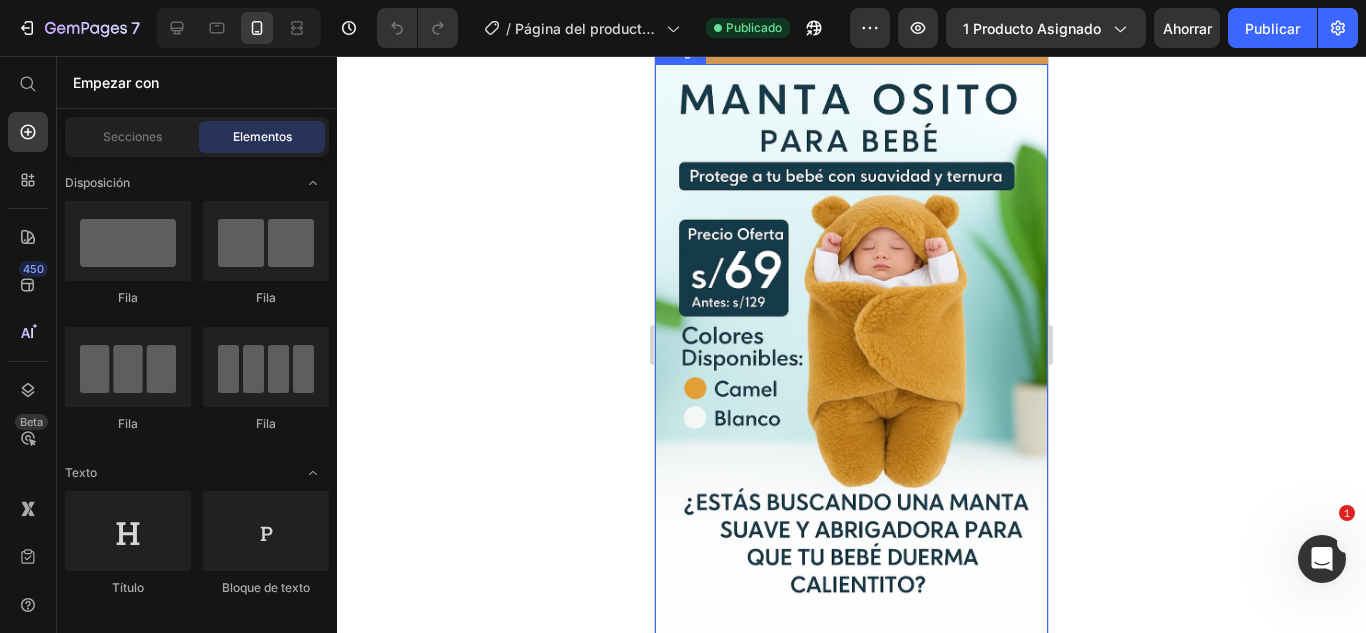 scroll, scrollTop: 200, scrollLeft: 0, axis: vertical 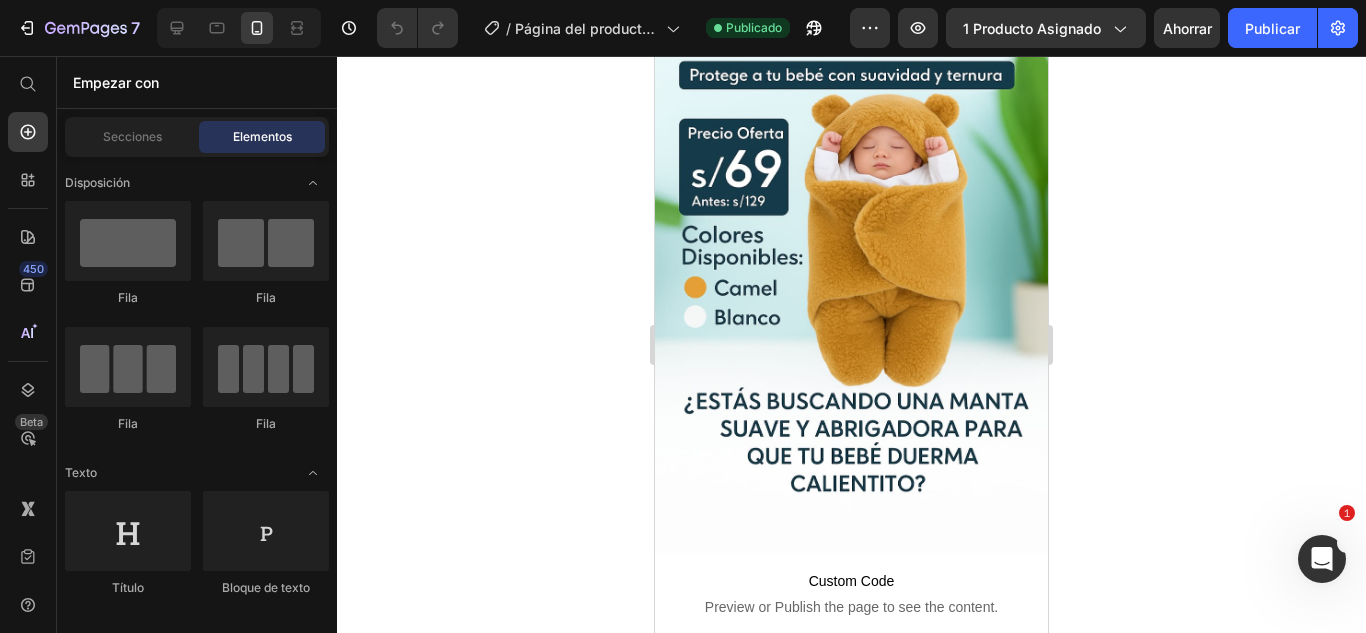 click 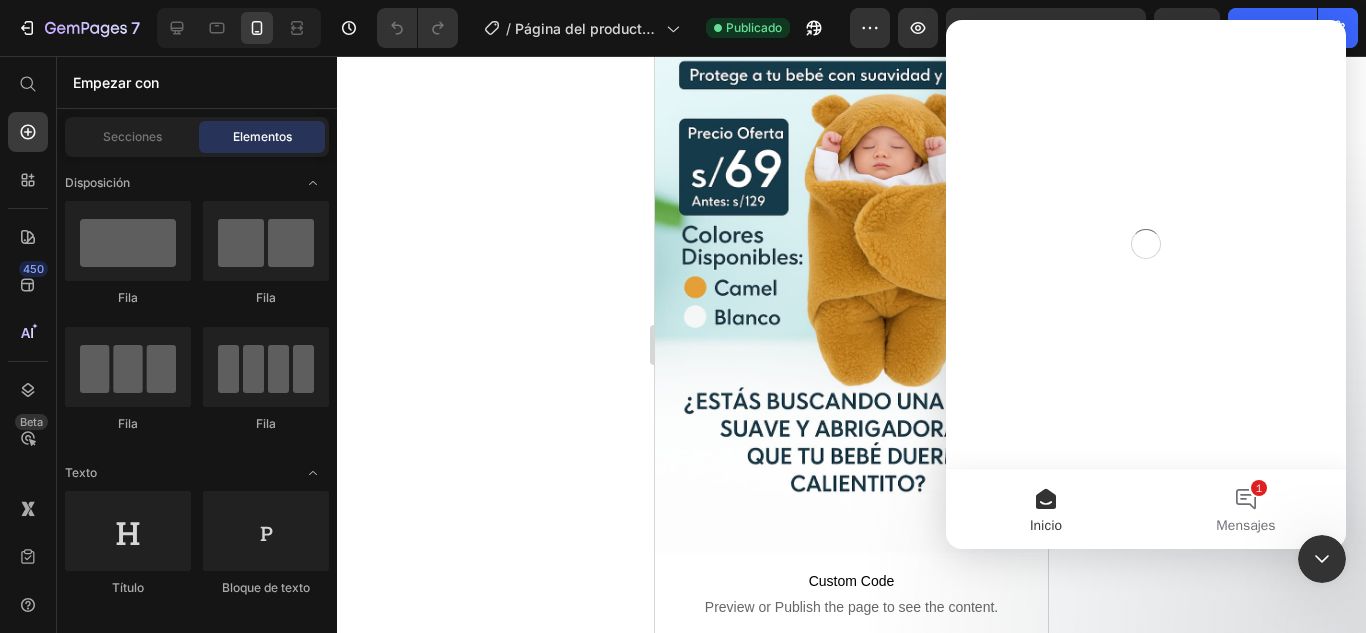 scroll, scrollTop: 0, scrollLeft: 0, axis: both 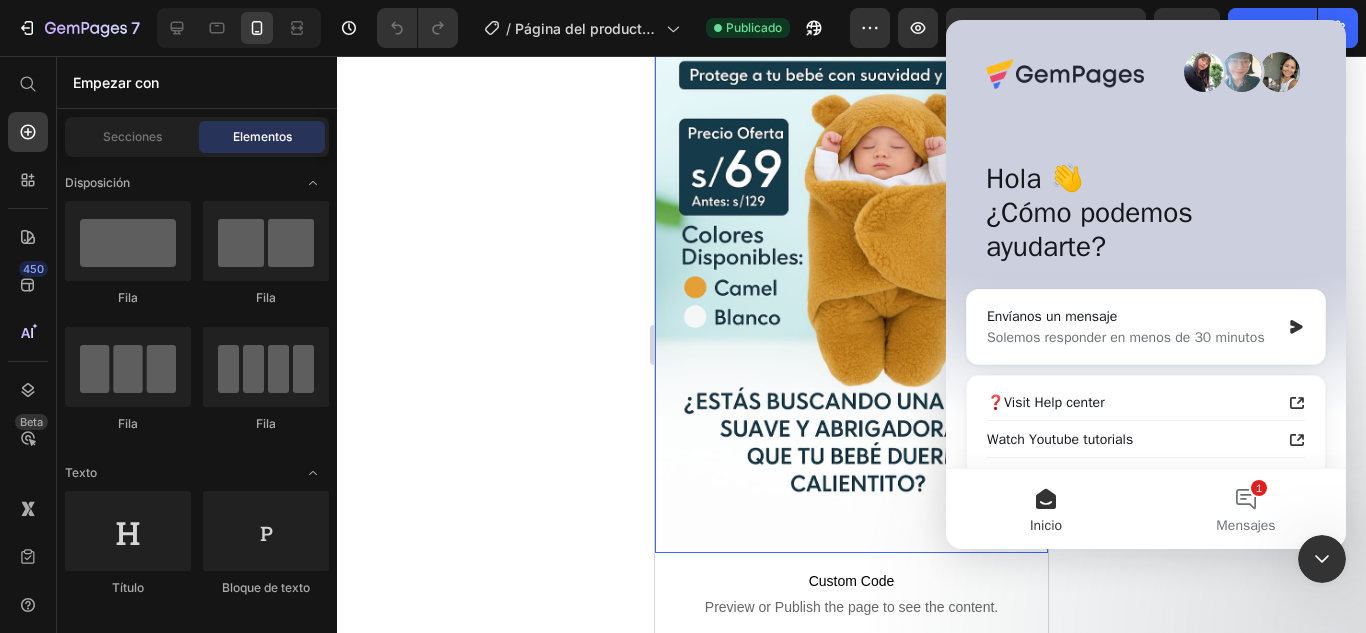 click at bounding box center [851, 258] 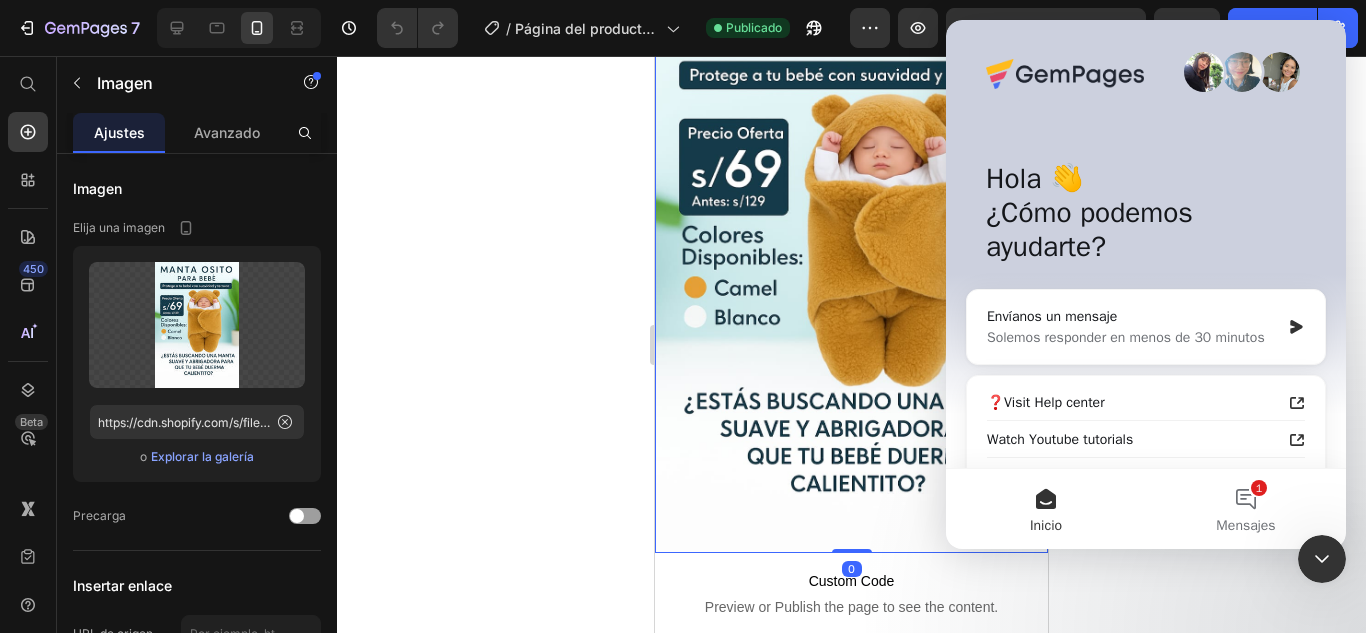 click 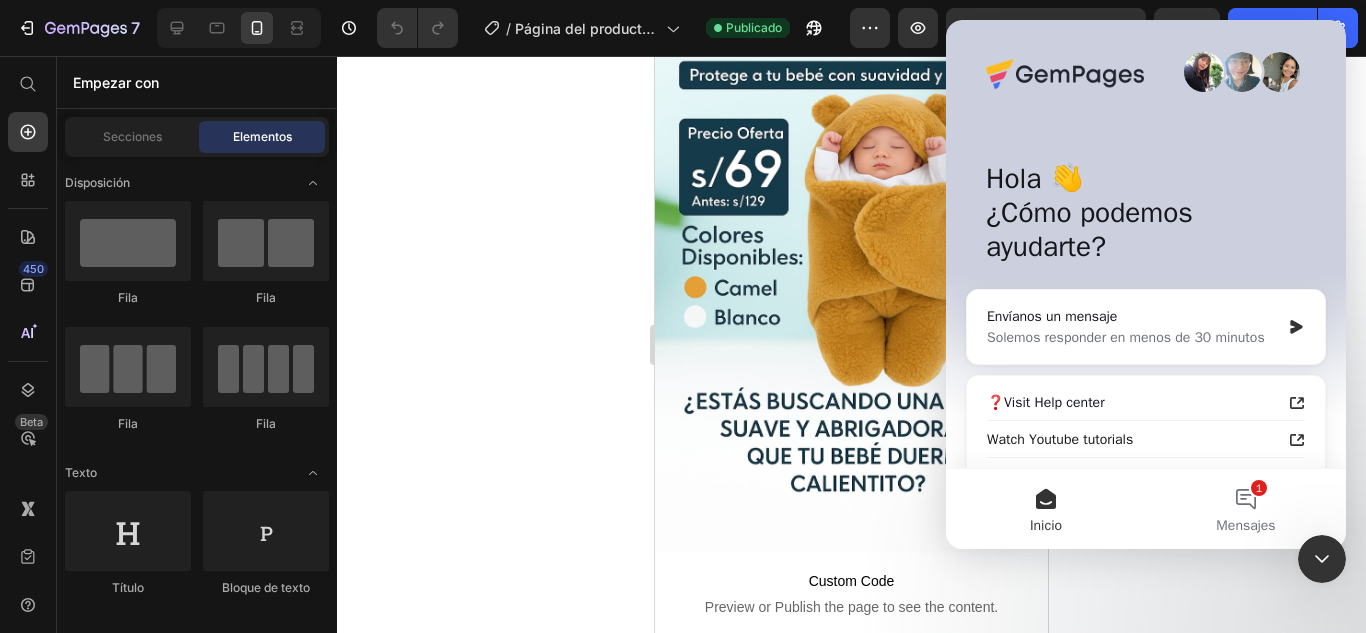 click 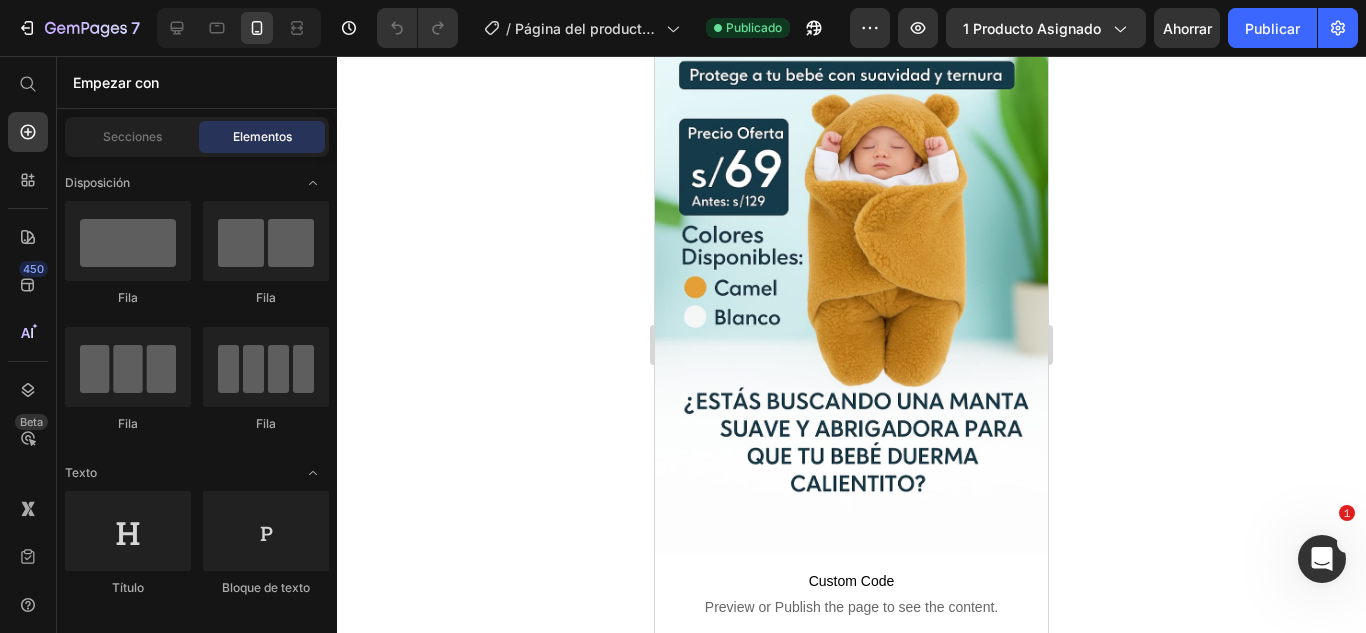scroll, scrollTop: 0, scrollLeft: 0, axis: both 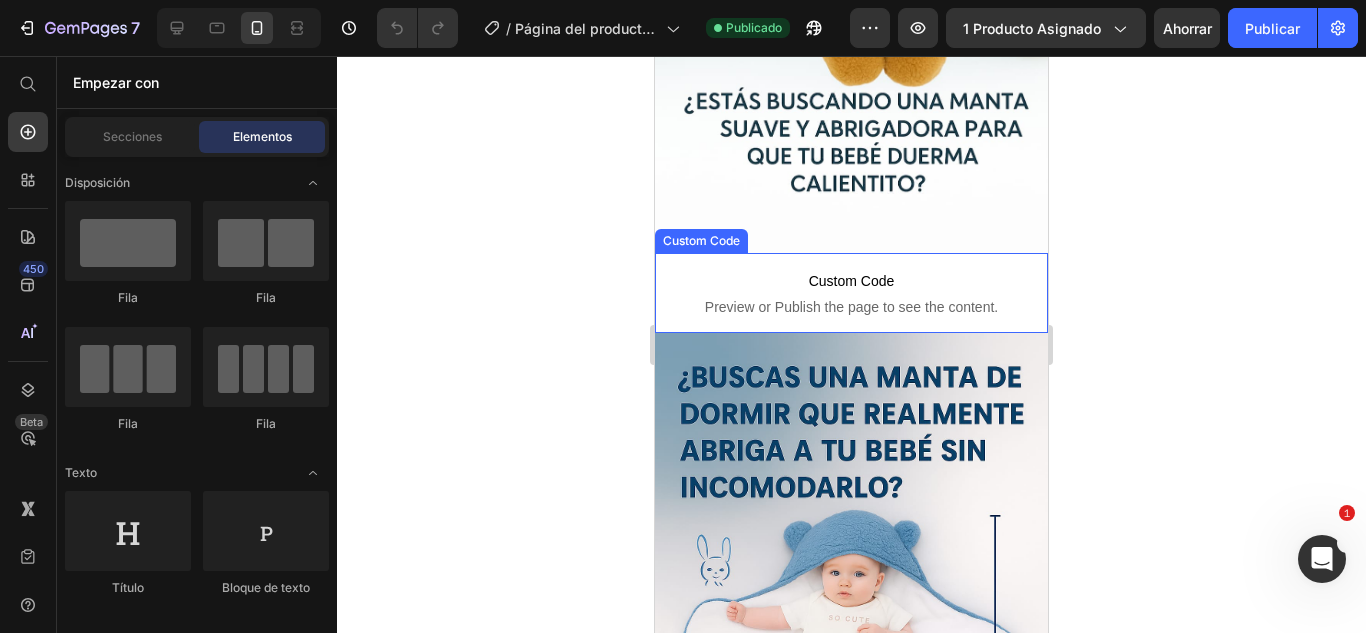 click at bounding box center [851, 628] 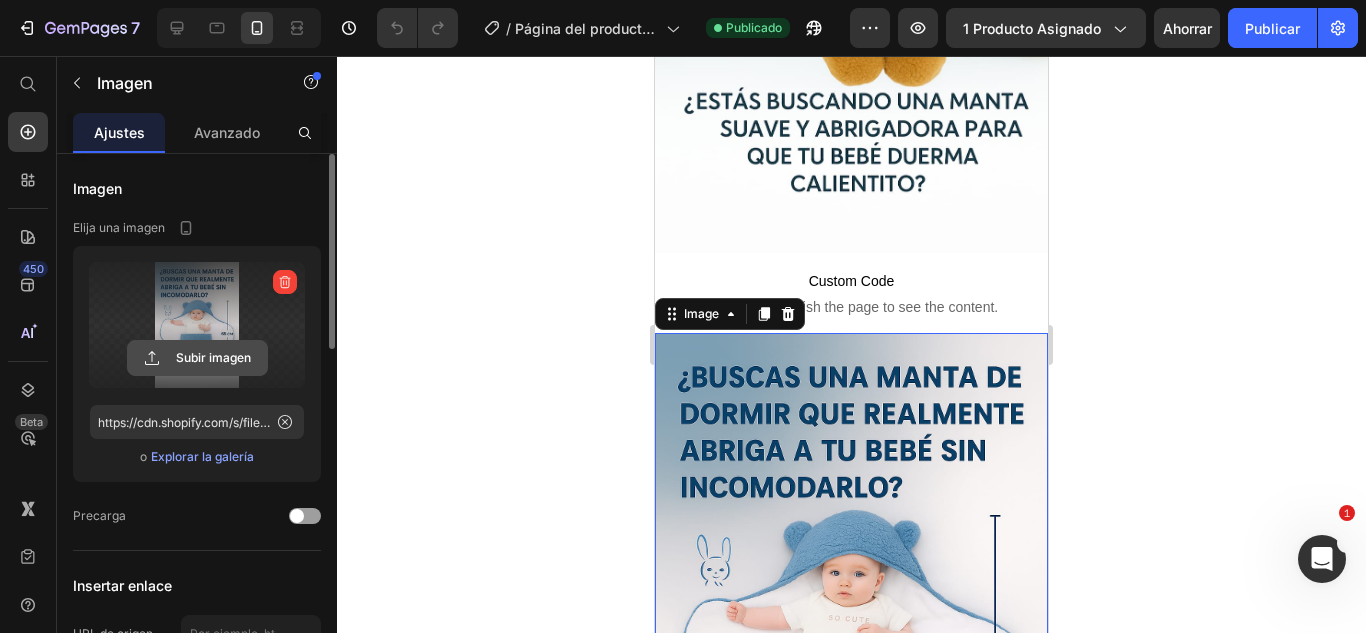 click 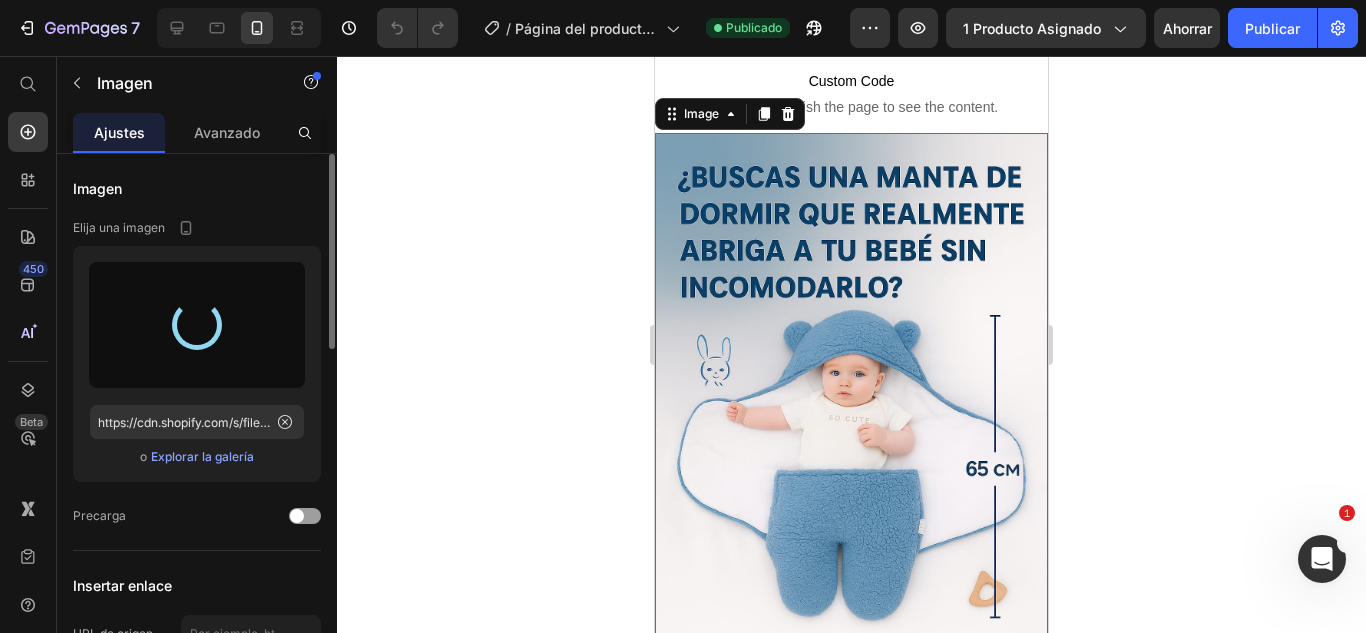 scroll, scrollTop: 800, scrollLeft: 0, axis: vertical 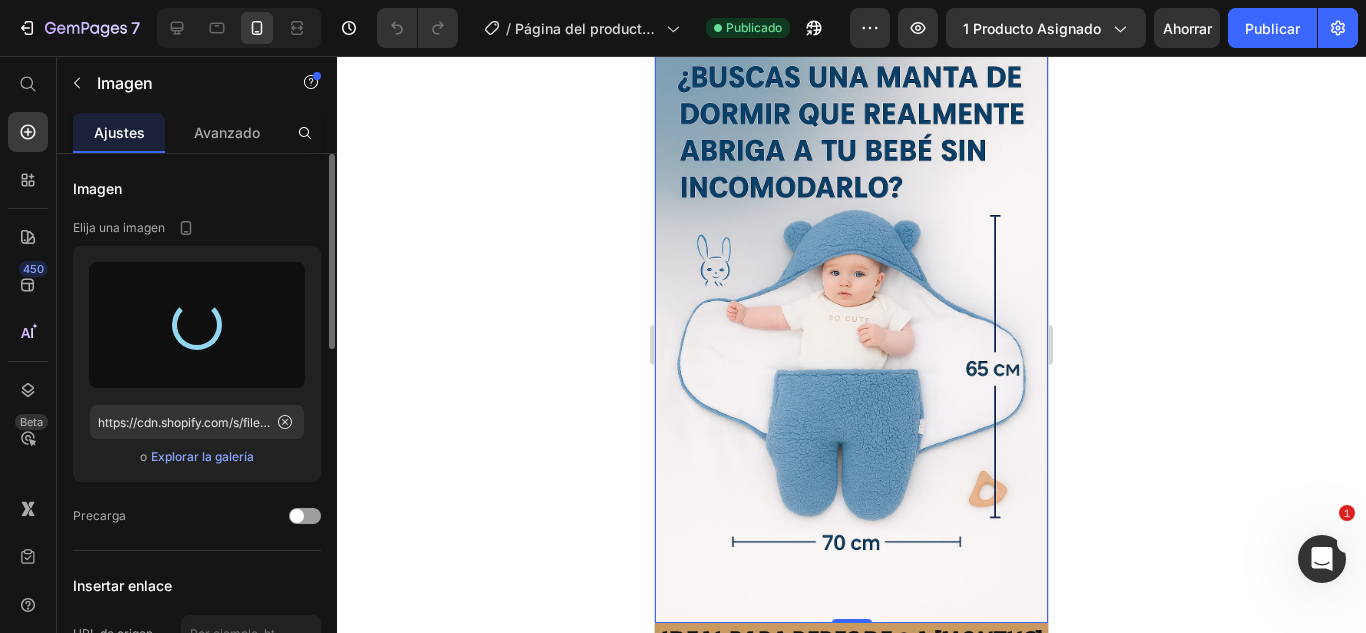 type on "https://cdn.shopify.com/s/files/1/0697/9633/1683/files/gempages_560055108570710896-f64ce714-6b76-480d-8ba9-40da4e737d71.jpg" 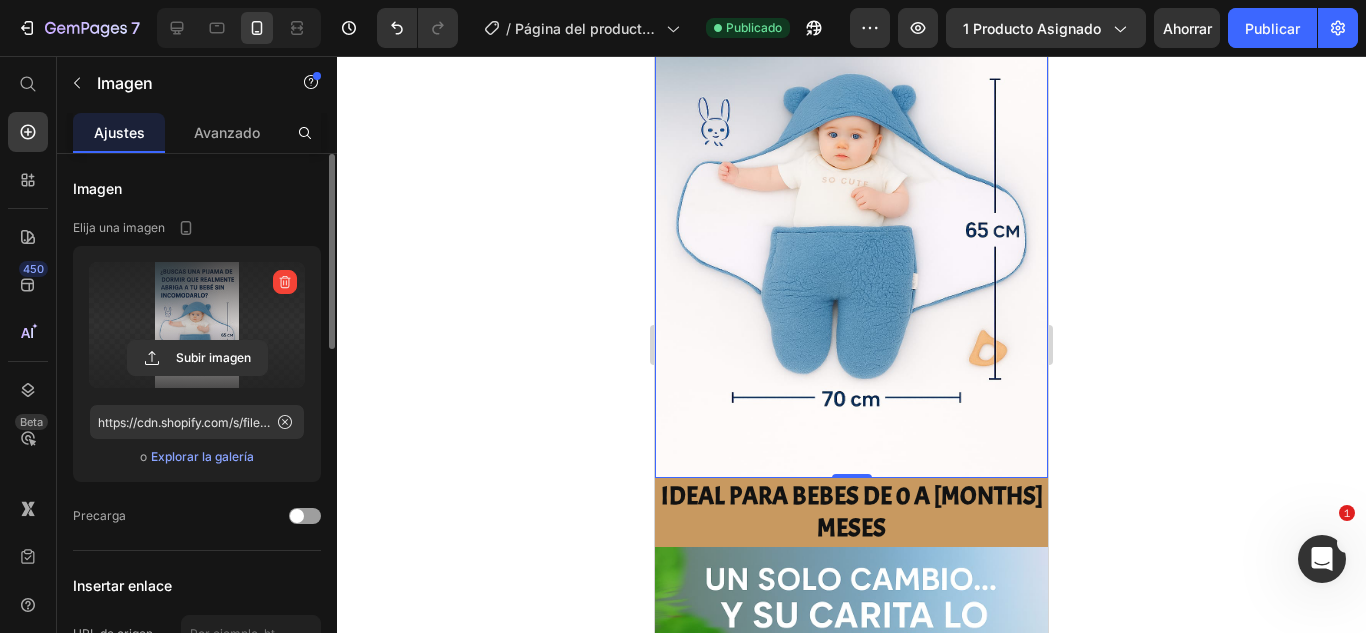 scroll, scrollTop: 1000, scrollLeft: 0, axis: vertical 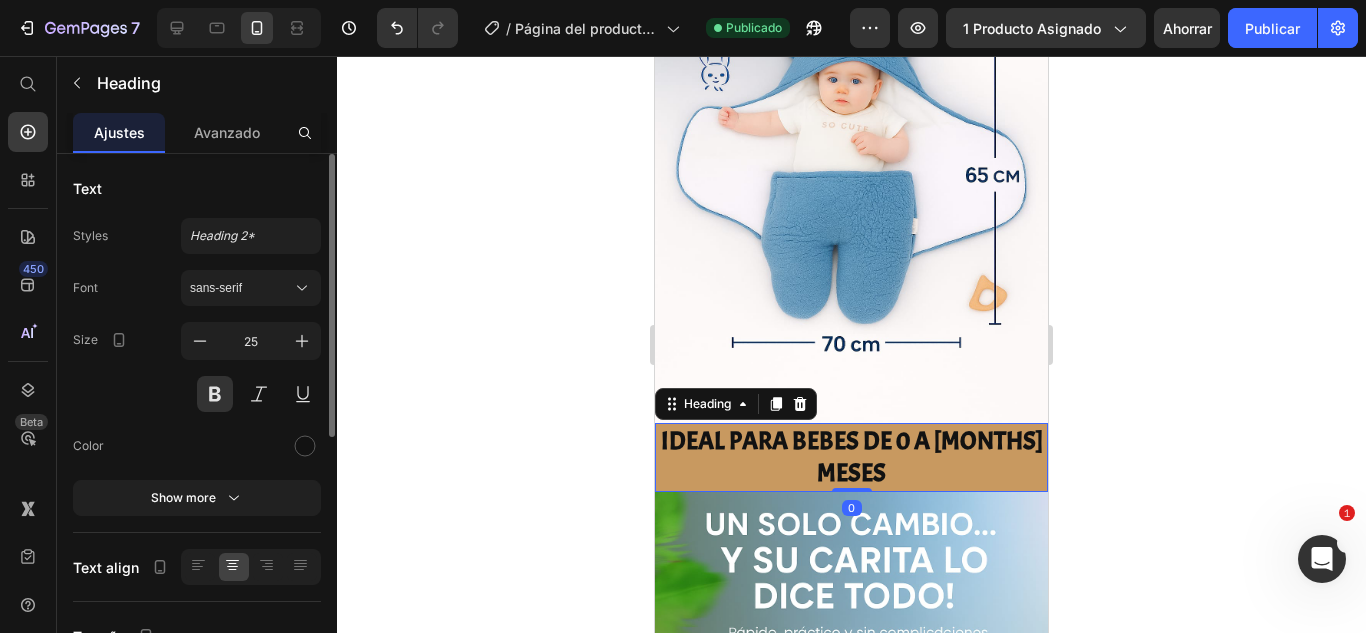 click on "IDEAL PARA BEBES DE 0 A [MONTHS] MESES" at bounding box center (851, 457) 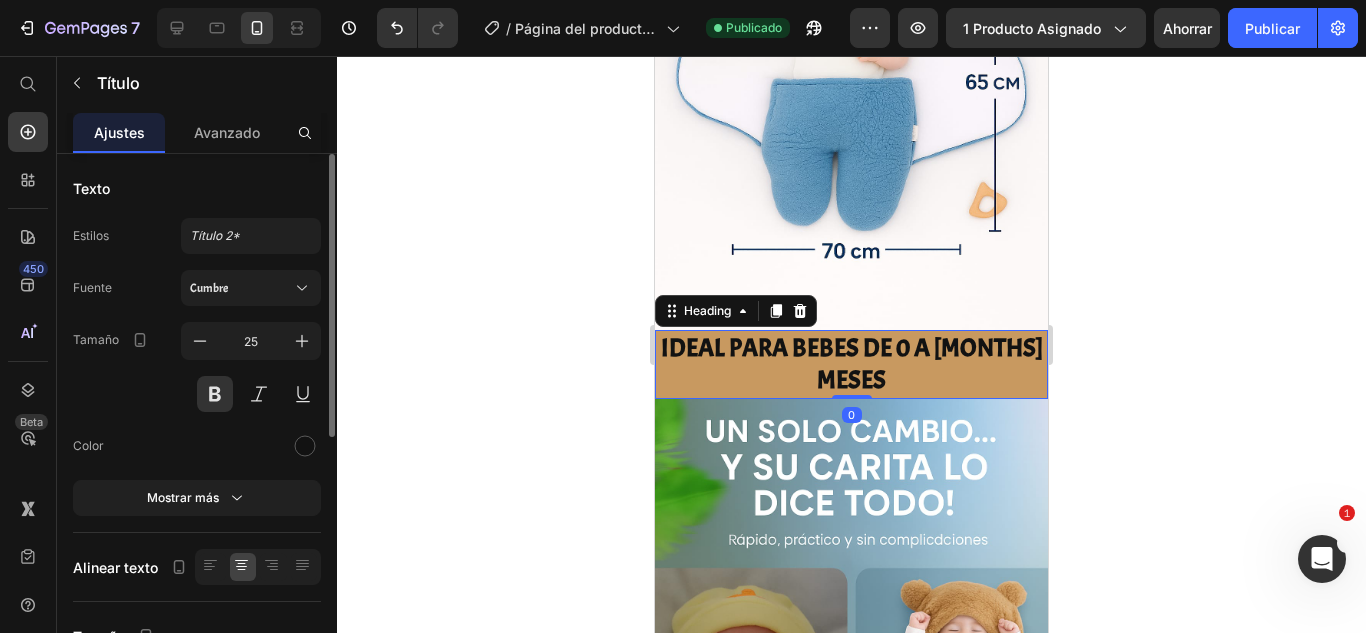 scroll, scrollTop: 1200, scrollLeft: 0, axis: vertical 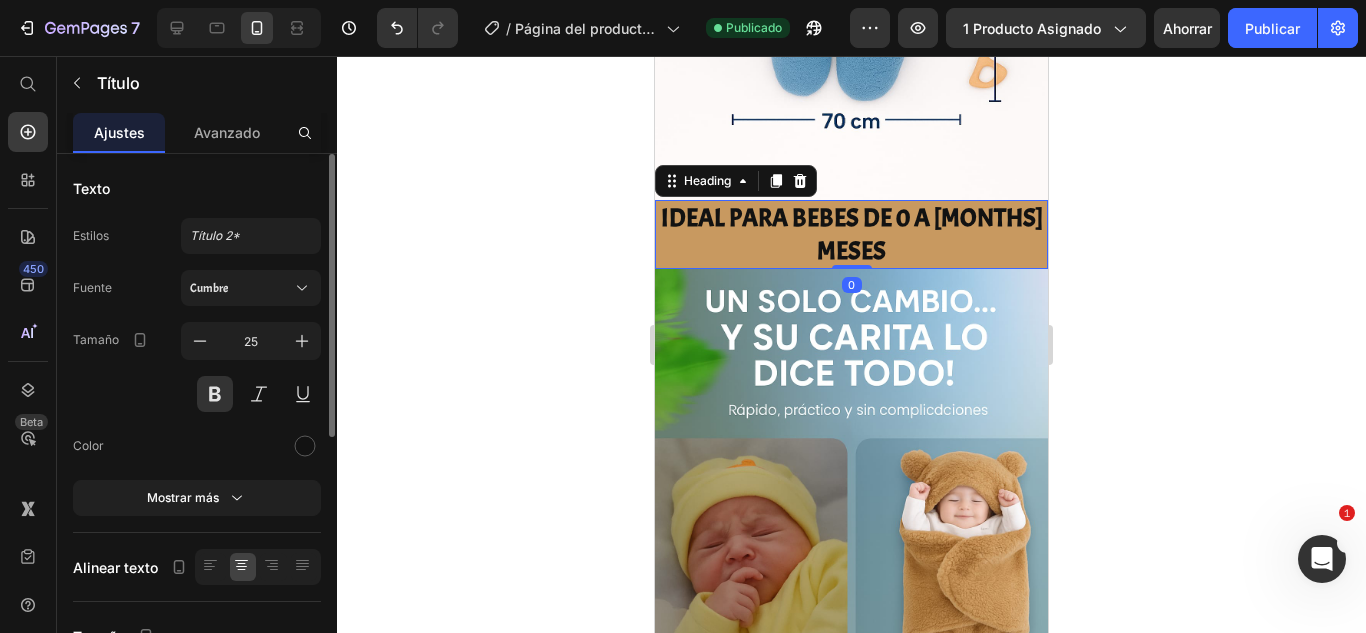 click on "IDEAL PARA BEBES DE 0 A [MONTHS] MESES" at bounding box center [851, 234] 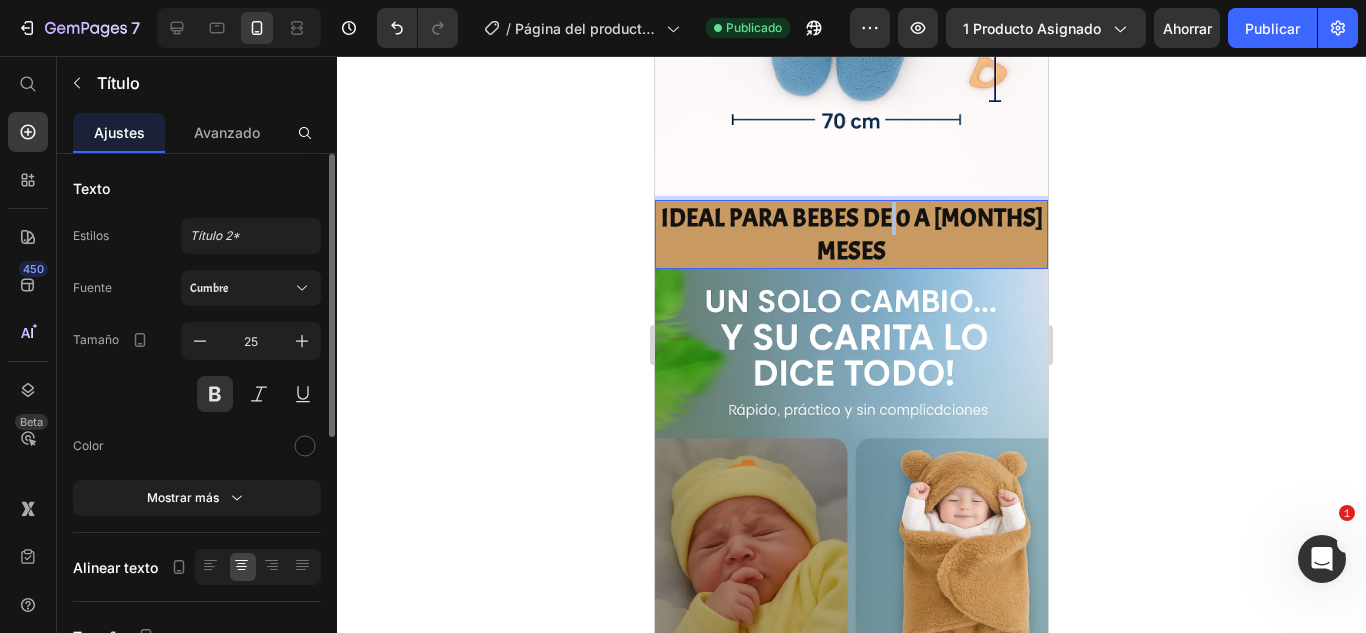 click on "IDEAL PARA BEBES DE 0 A [MONTHS] MESES" at bounding box center [851, 234] 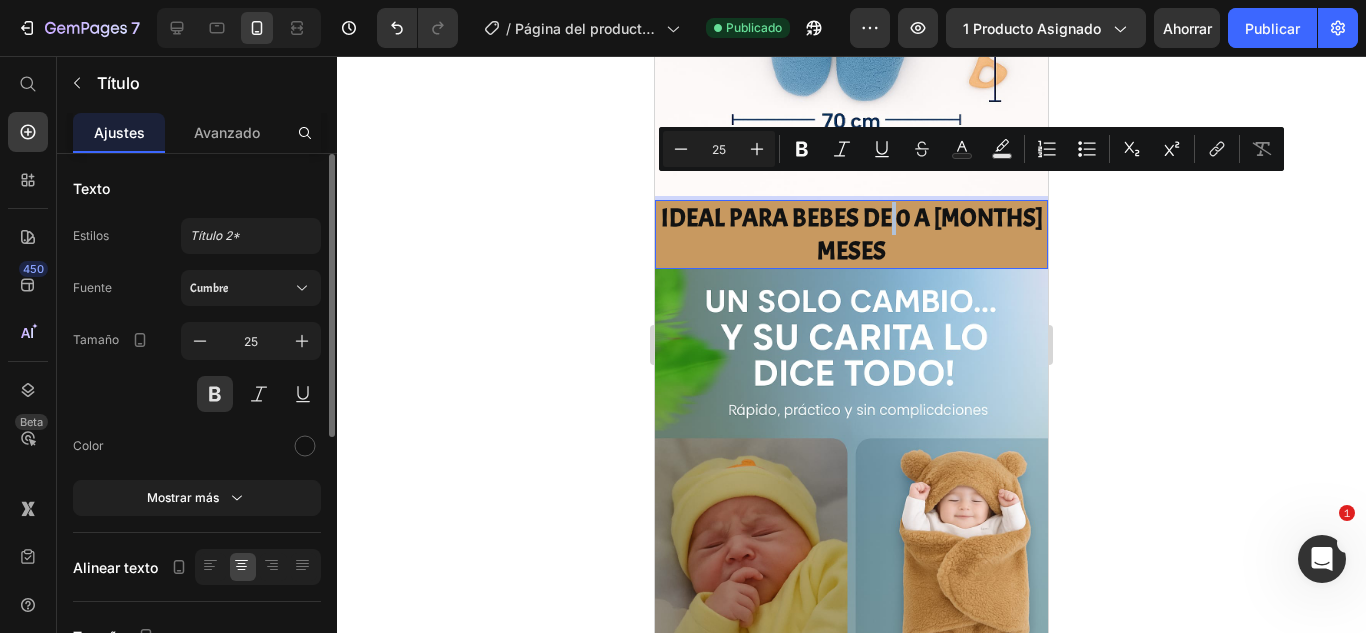 click on "IDEAL PARA BEBES DE 0 A [MONTHS] MESES" at bounding box center (851, 234) 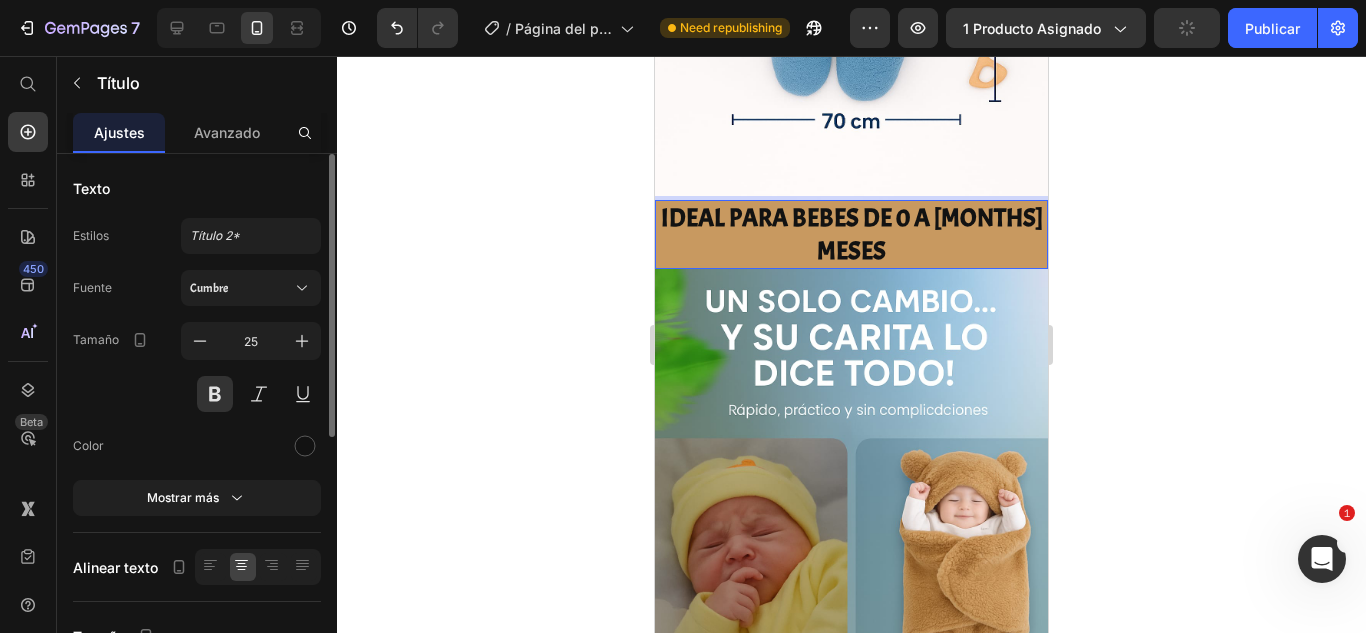click on "IDEAL PARA BEBES DE 0 A [MONTHS] MESES" at bounding box center [851, 234] 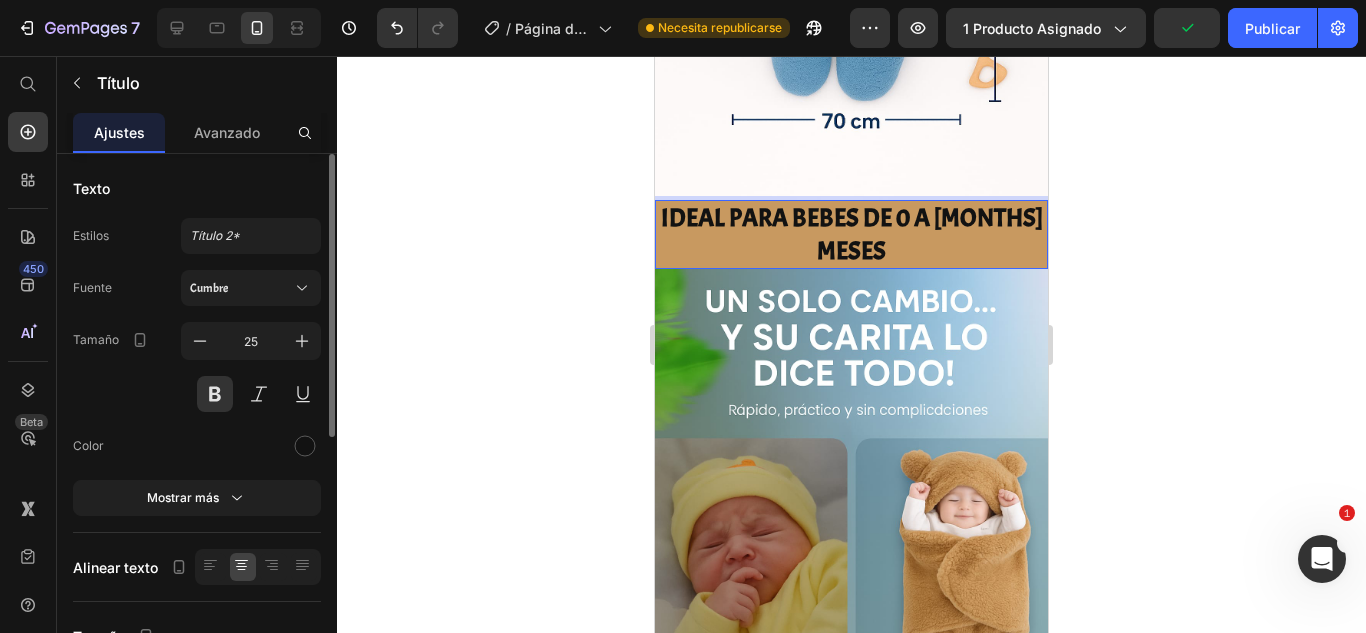 click on "IDEAL PARA BEBES DE 0 A [MONTHS] MESES" at bounding box center (851, 234) 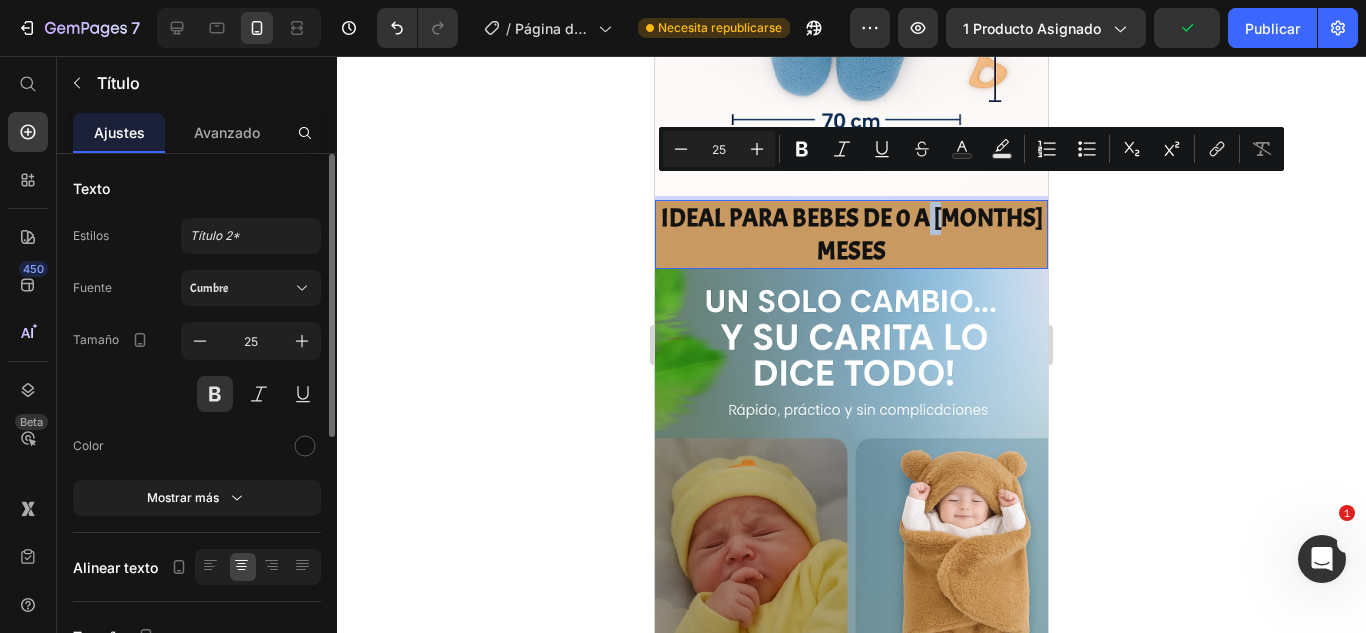 drag, startPoint x: 947, startPoint y: 192, endPoint x: 927, endPoint y: 193, distance: 20.024984 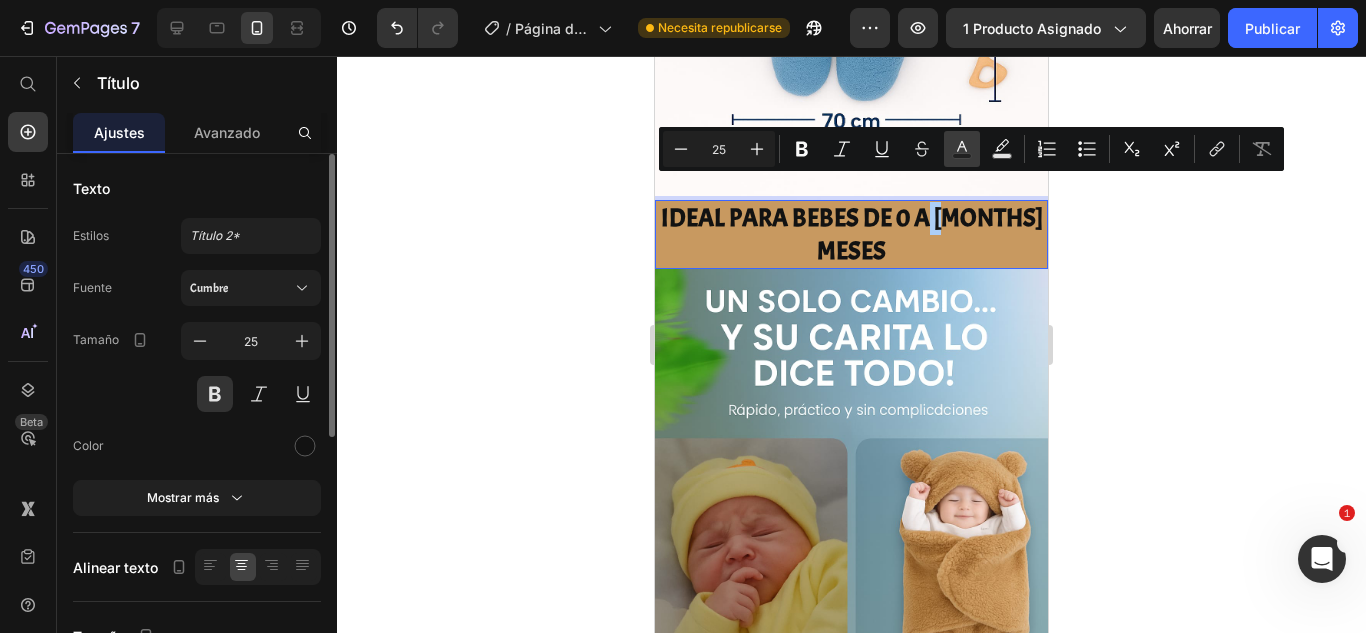 click on "Color del texto" at bounding box center [962, 149] 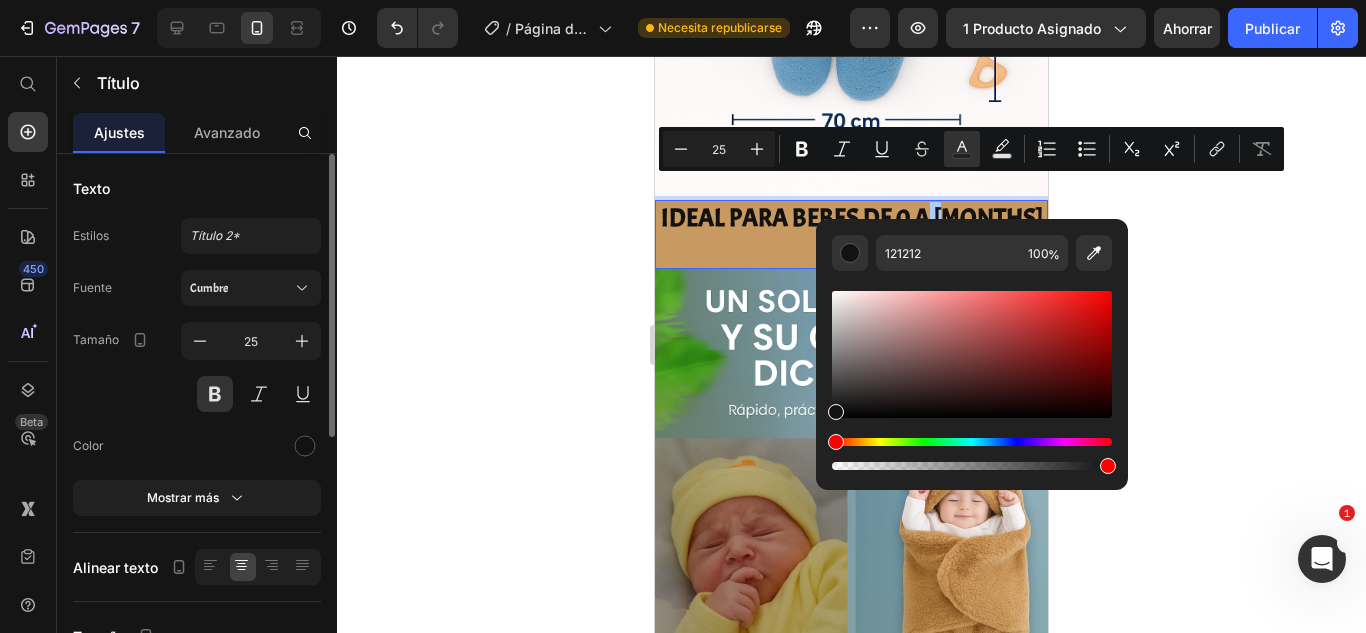 click at bounding box center (1108, 466) 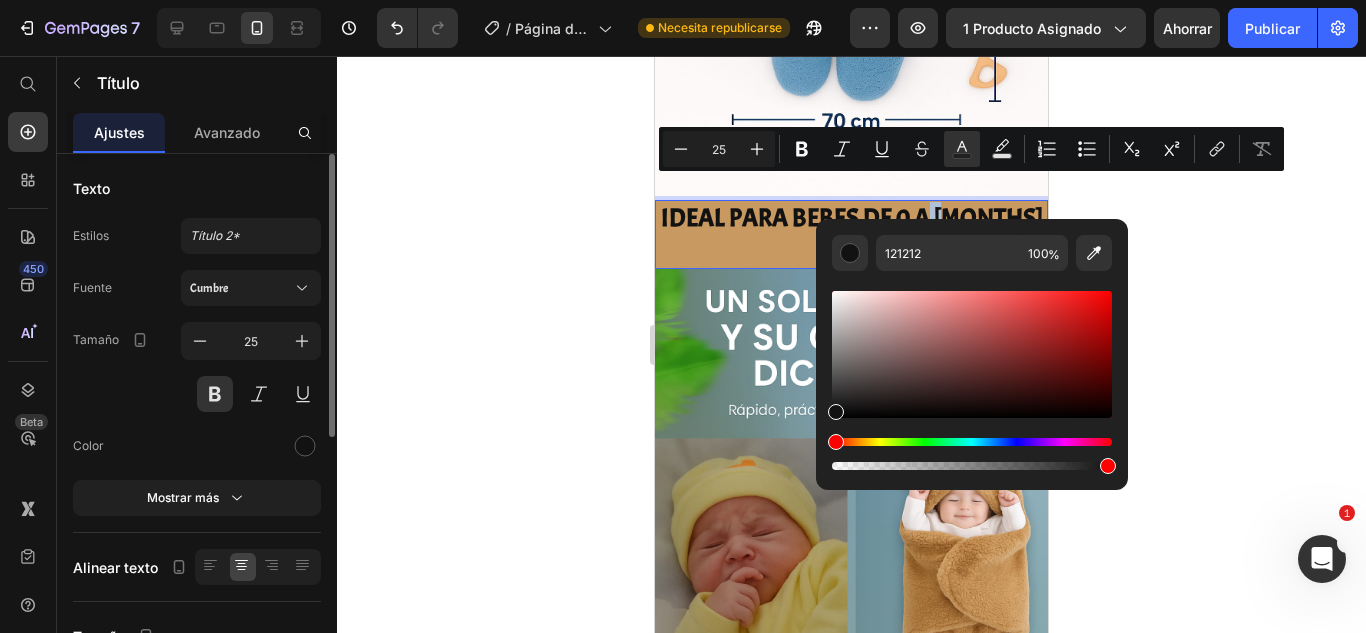 type on "99" 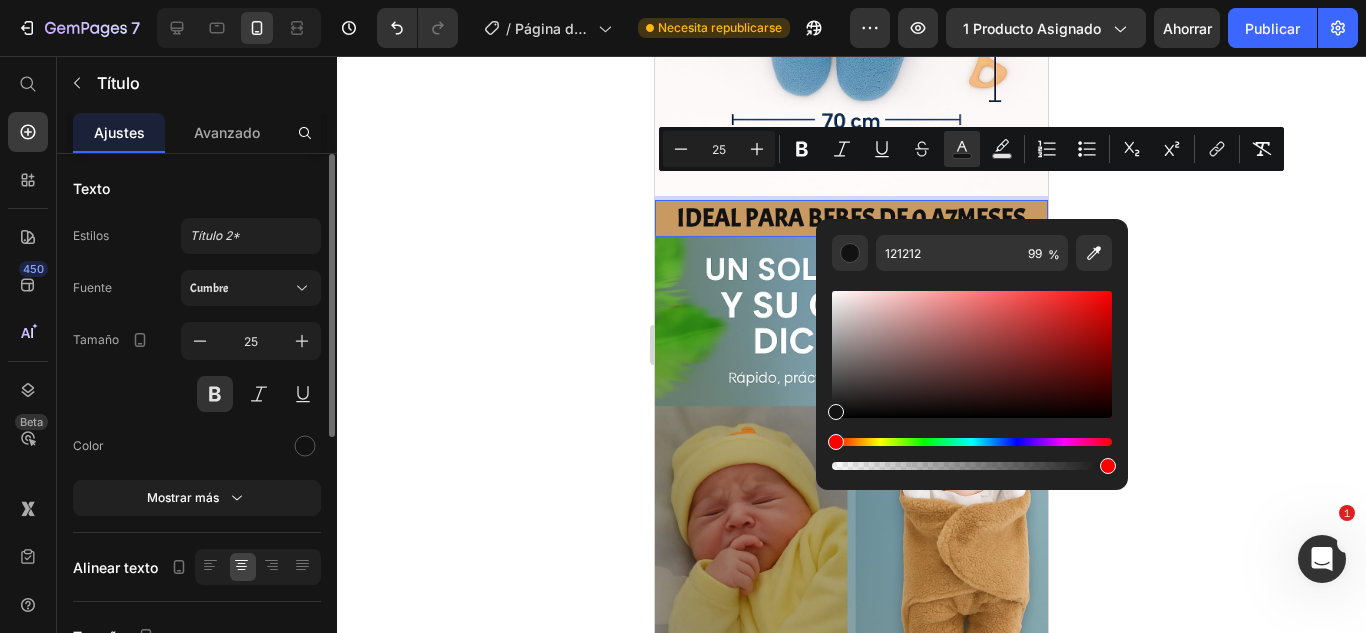 click at bounding box center [1108, 466] 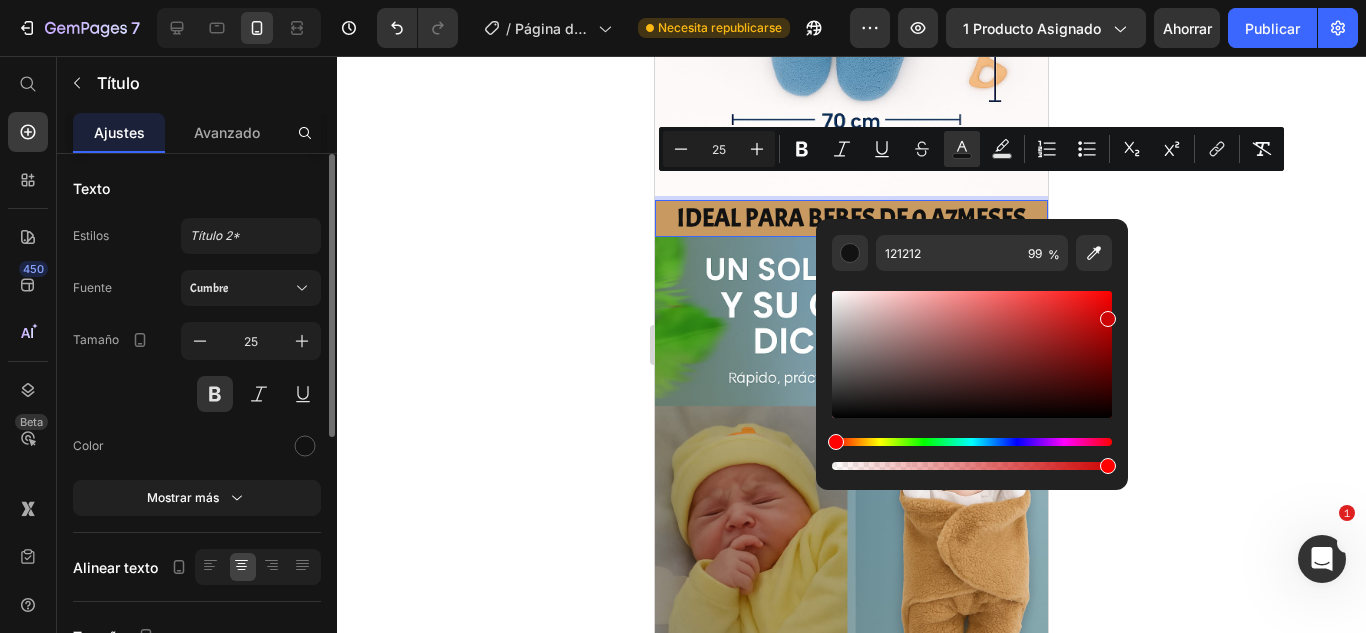 type on "CE0404" 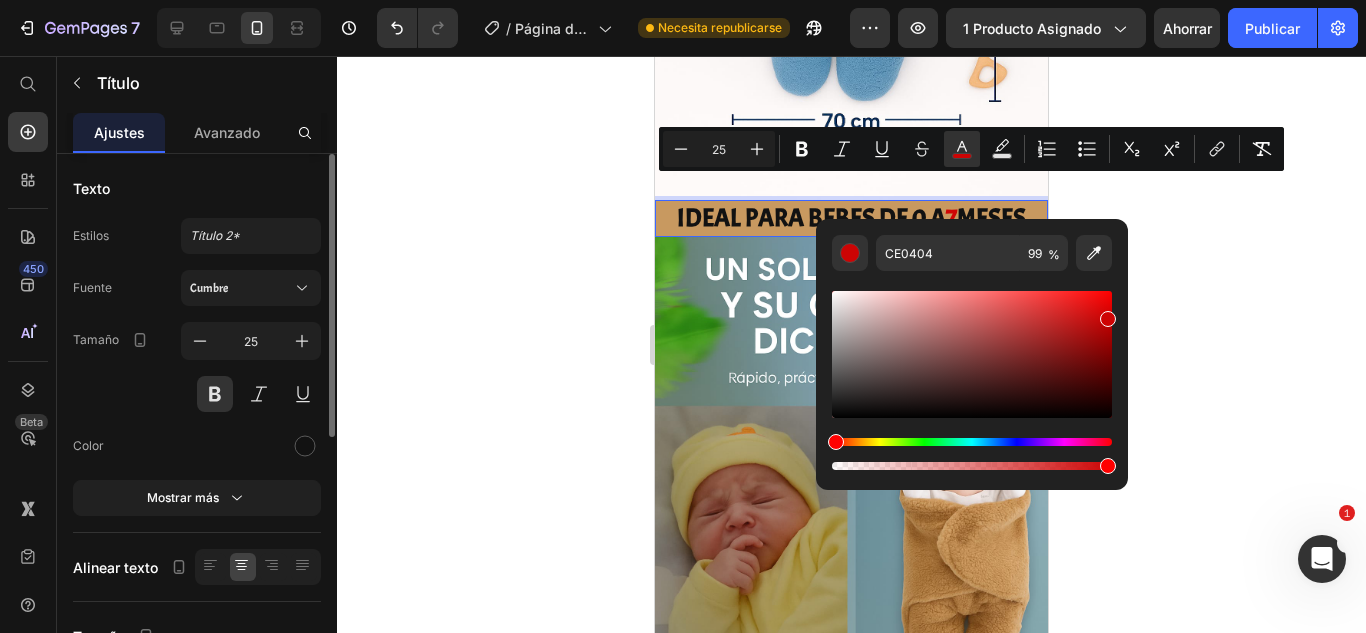 click on "IDEAL PARA BEBES DE 0 A [MONTHS] MESES" at bounding box center (851, 218) 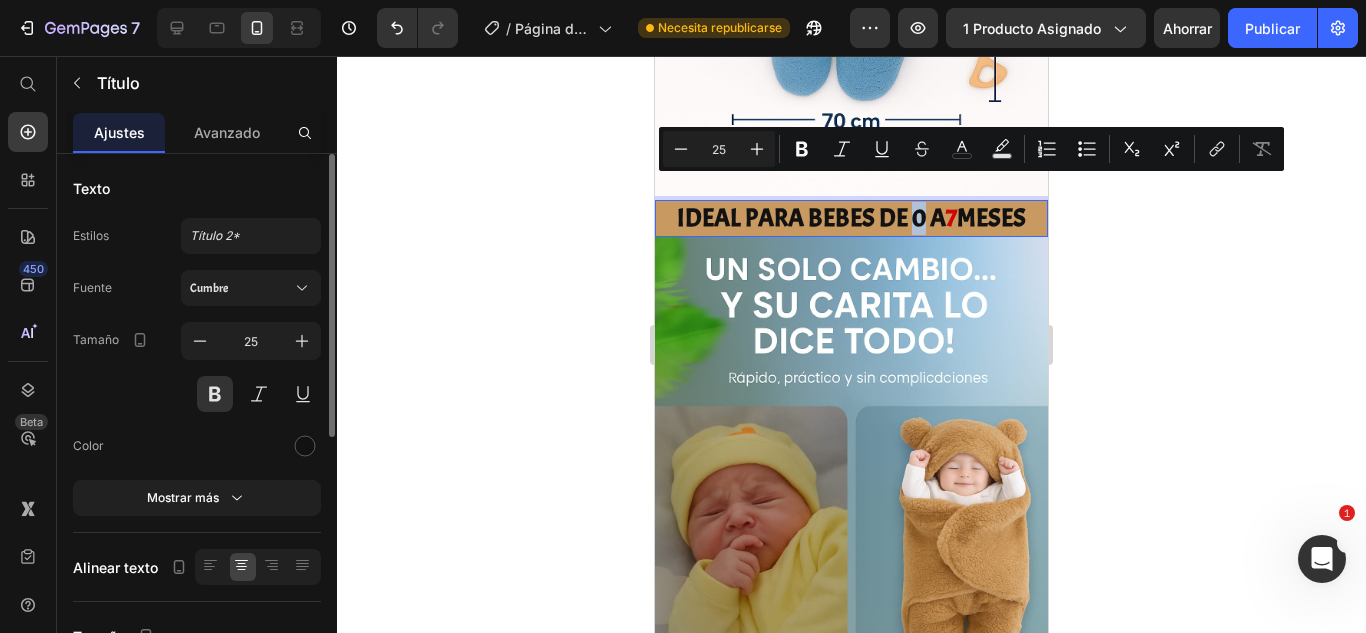 click on "IDEAL PARA BEBES DE 0 A [MONTHS] MESES" at bounding box center [851, 218] 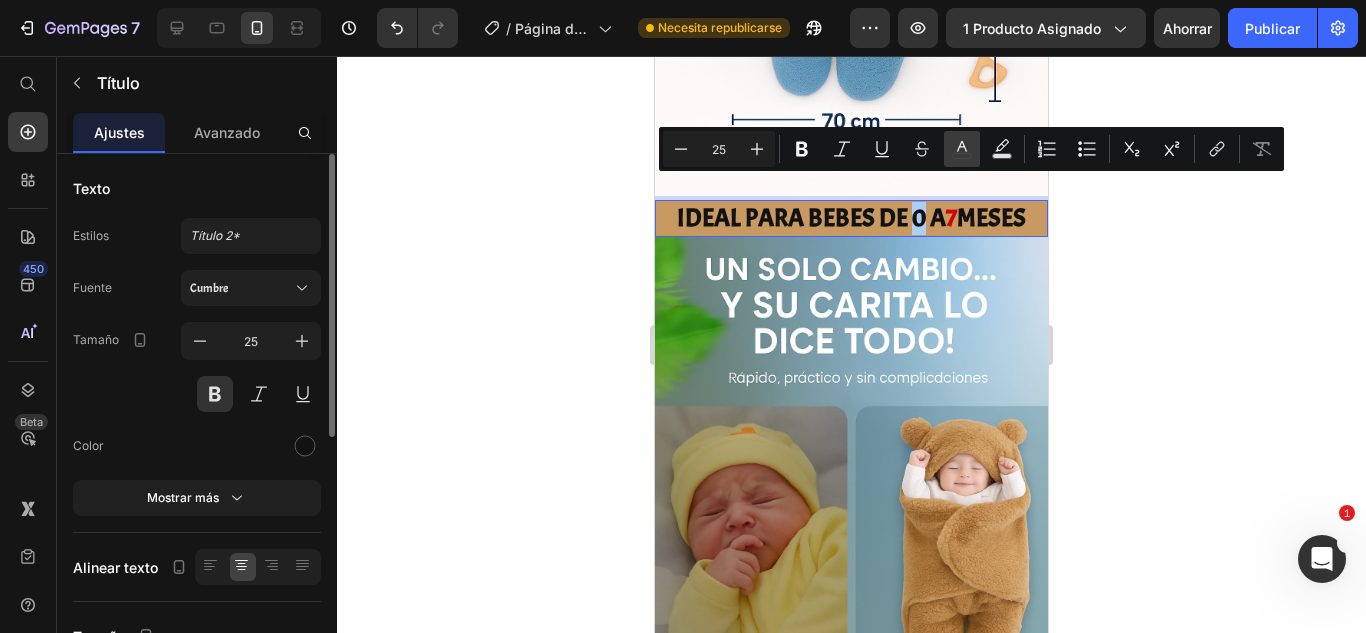 click 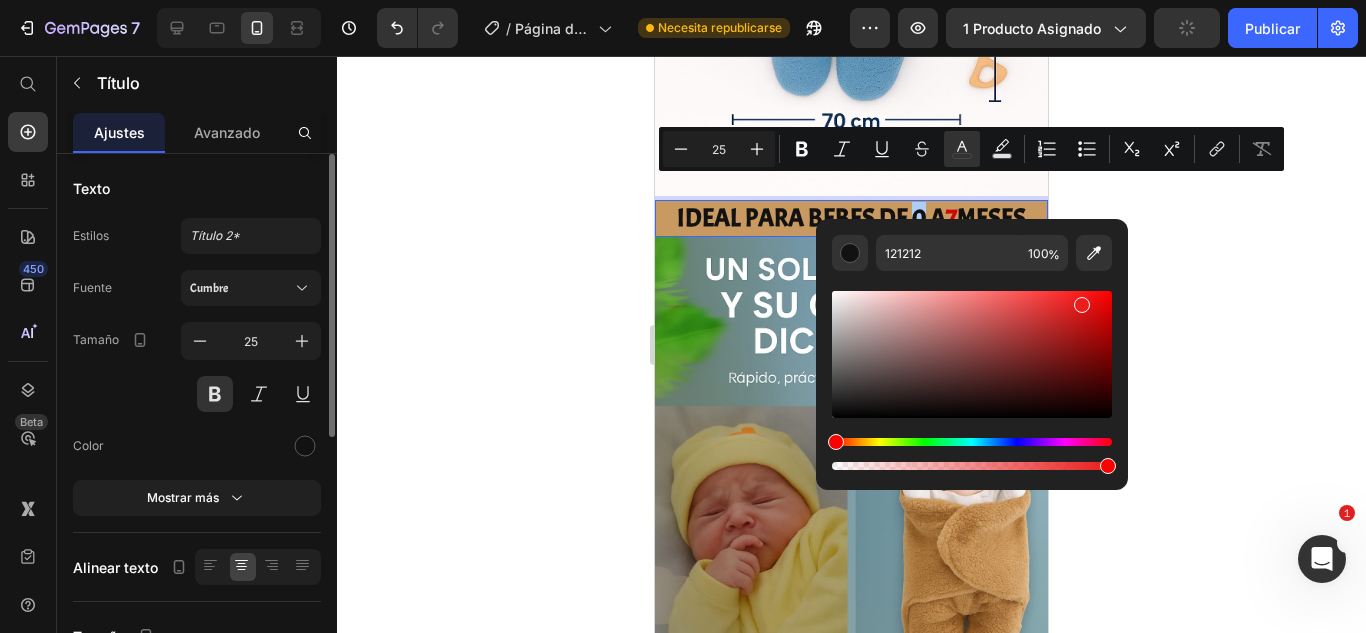 click at bounding box center (972, 354) 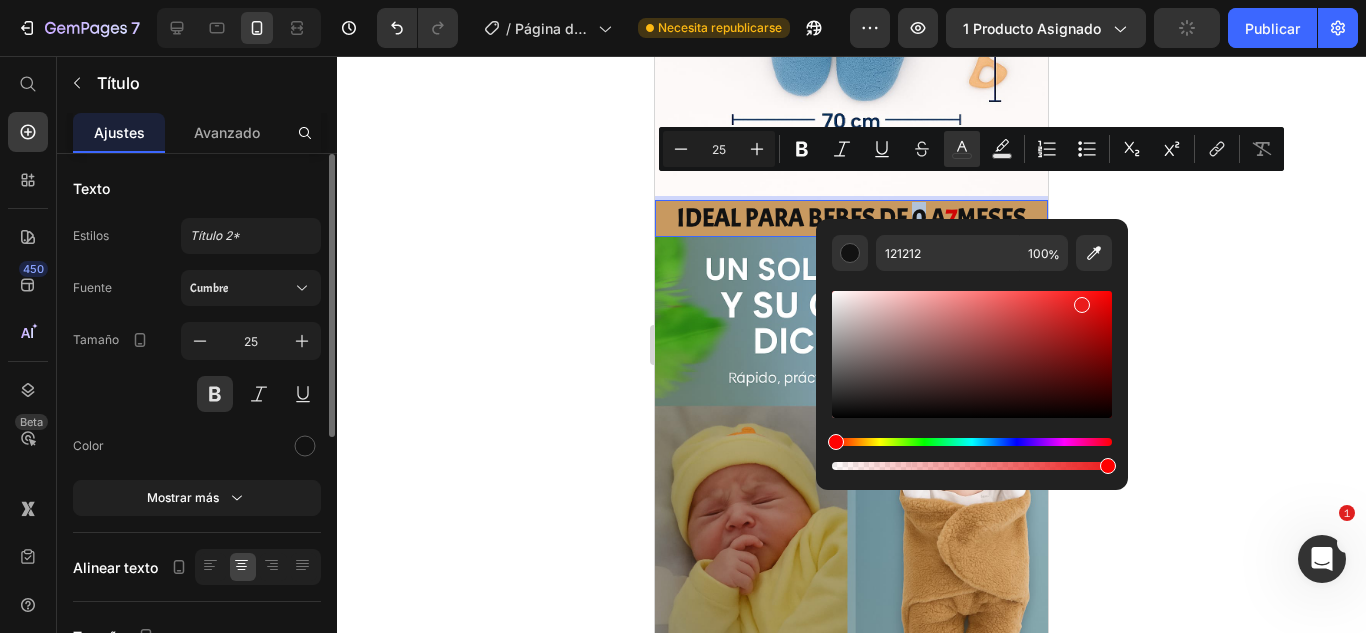 type on "EA1C1C" 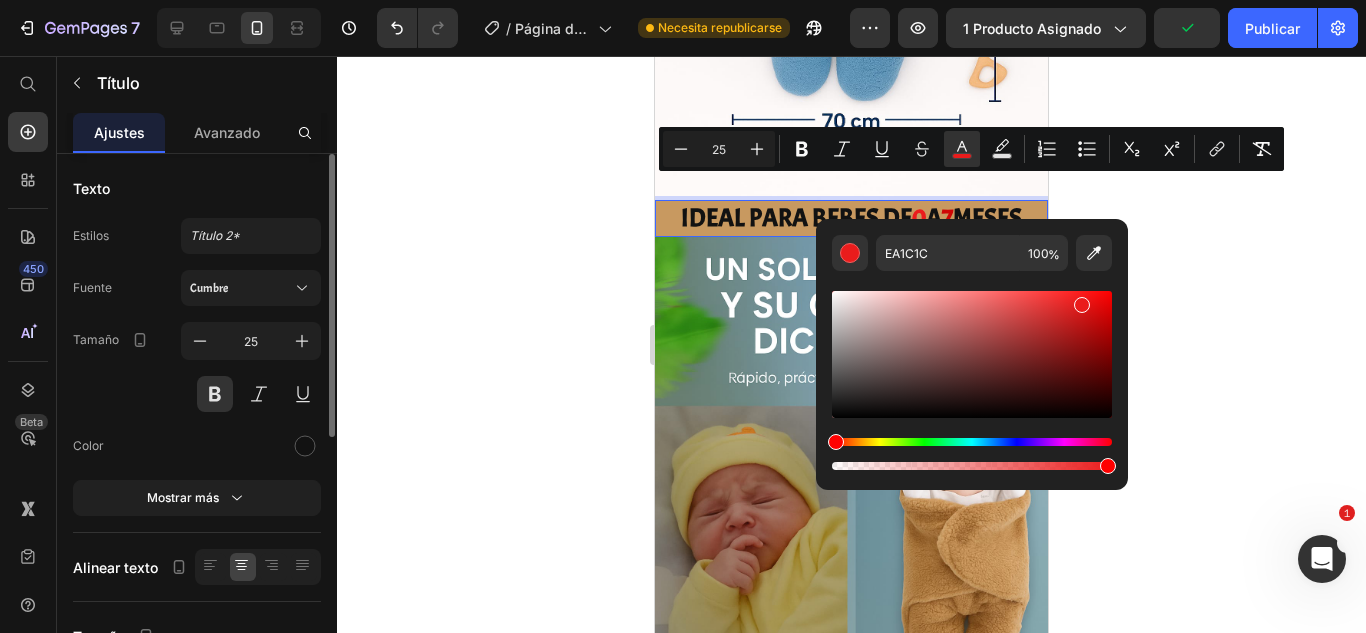 click 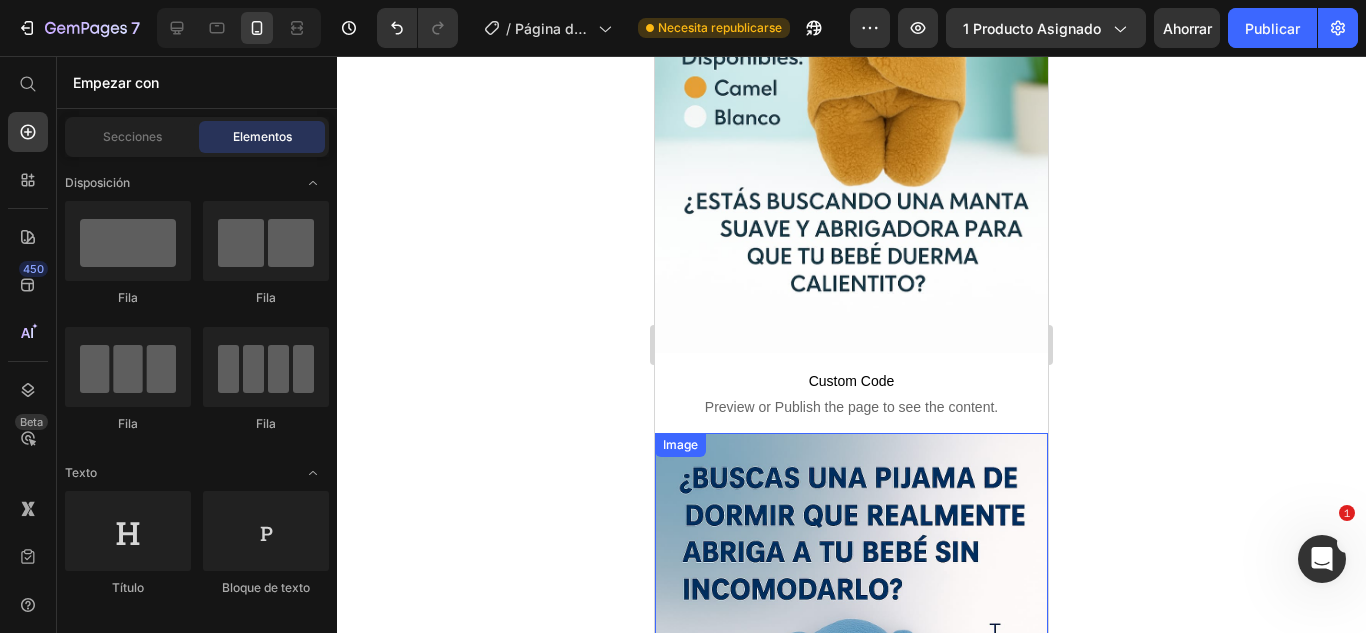 scroll, scrollTop: 0, scrollLeft: 0, axis: both 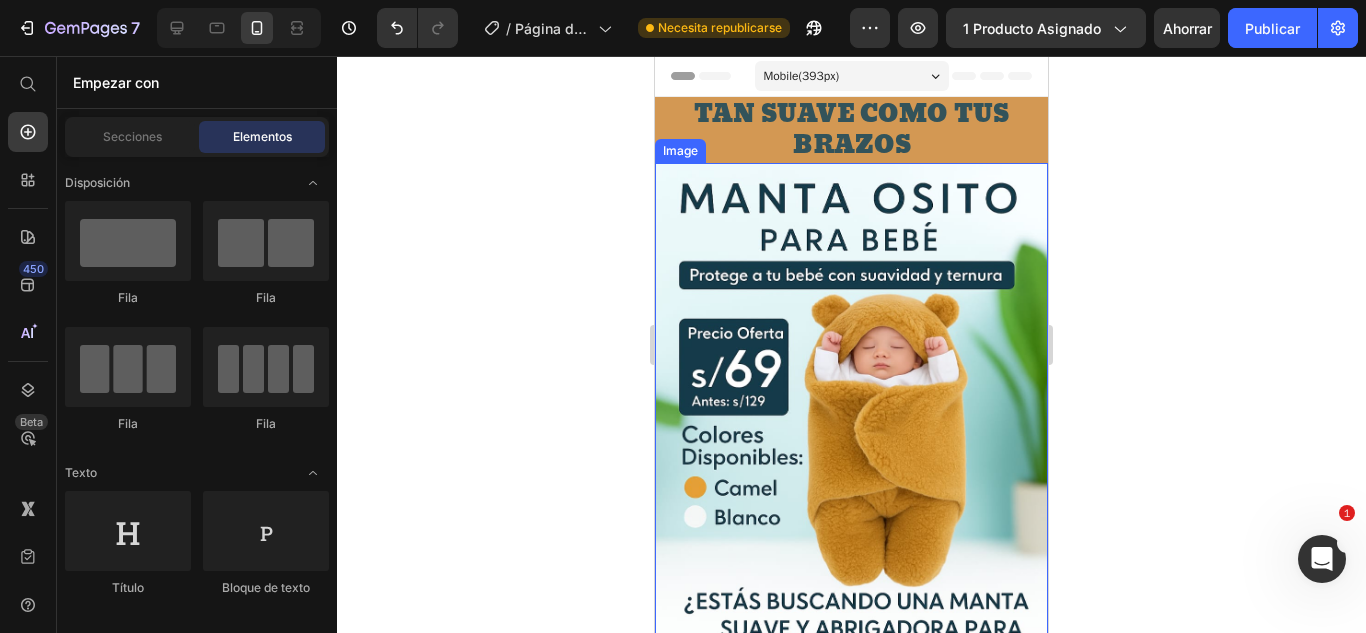 click at bounding box center [851, 458] 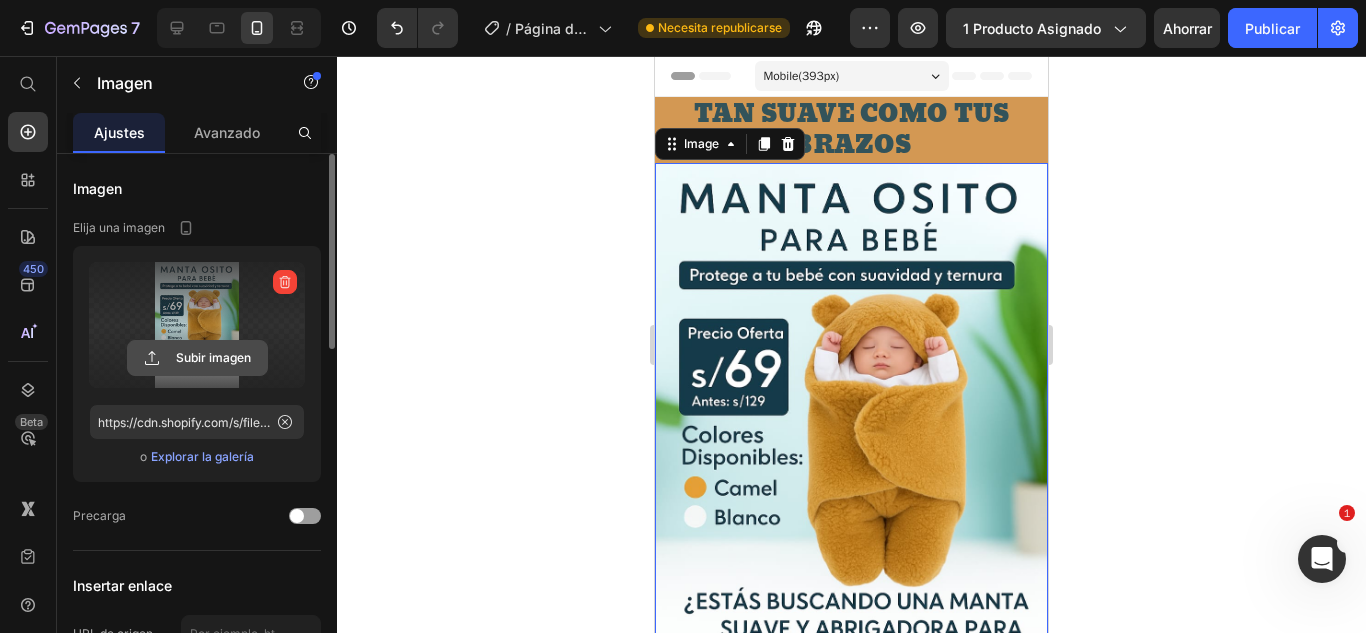 click 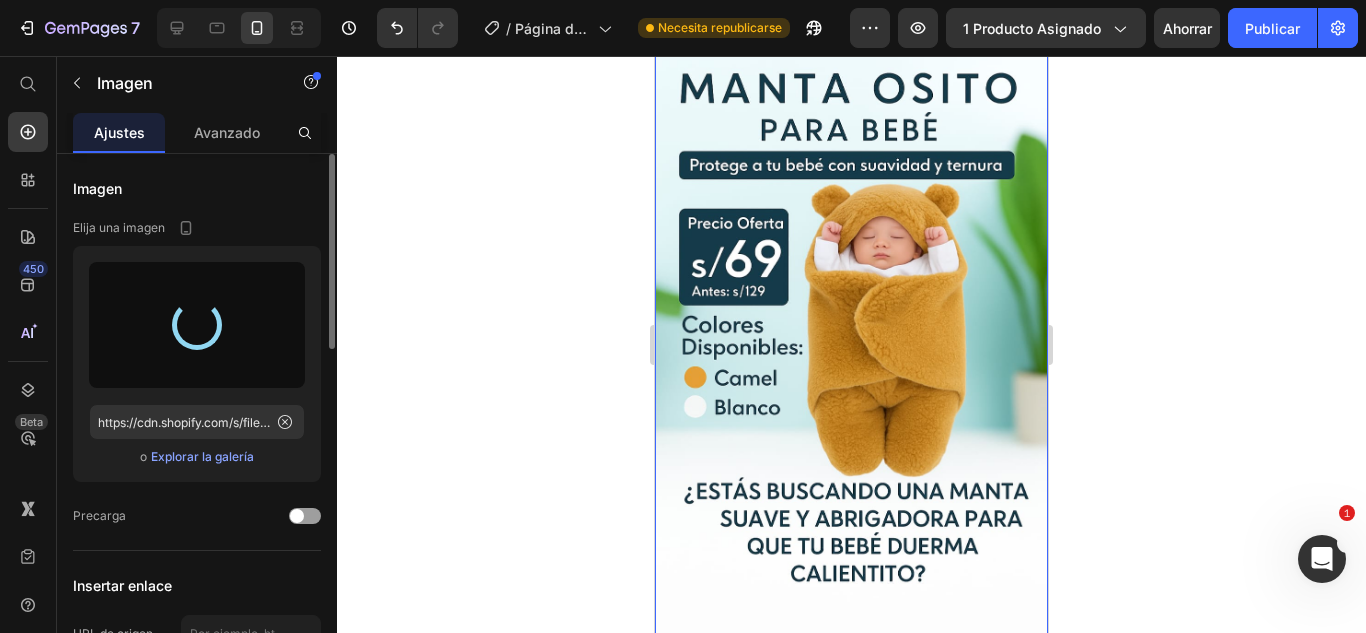 scroll, scrollTop: 200, scrollLeft: 0, axis: vertical 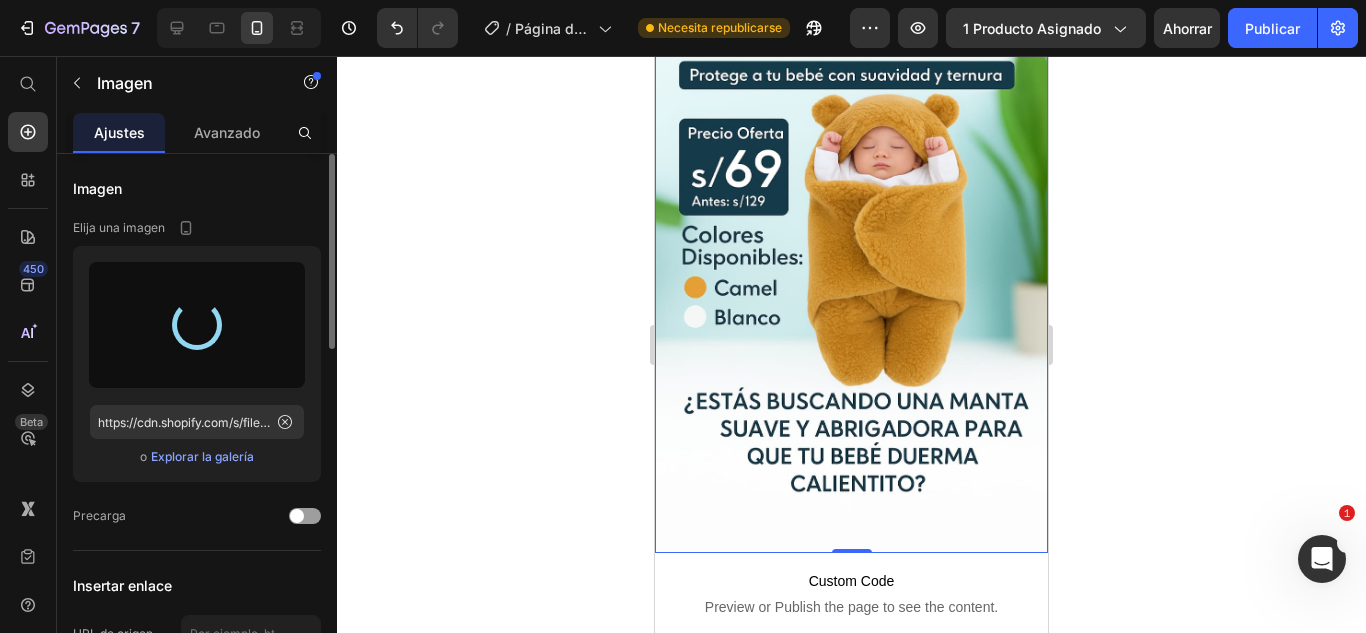 type on "https://cdn.shopify.com/s/files/1/0697/9633/1683/files/gempages_560055108570710896-bdf60692-8f77-4065-8f10-67249c4beb3f.jpg" 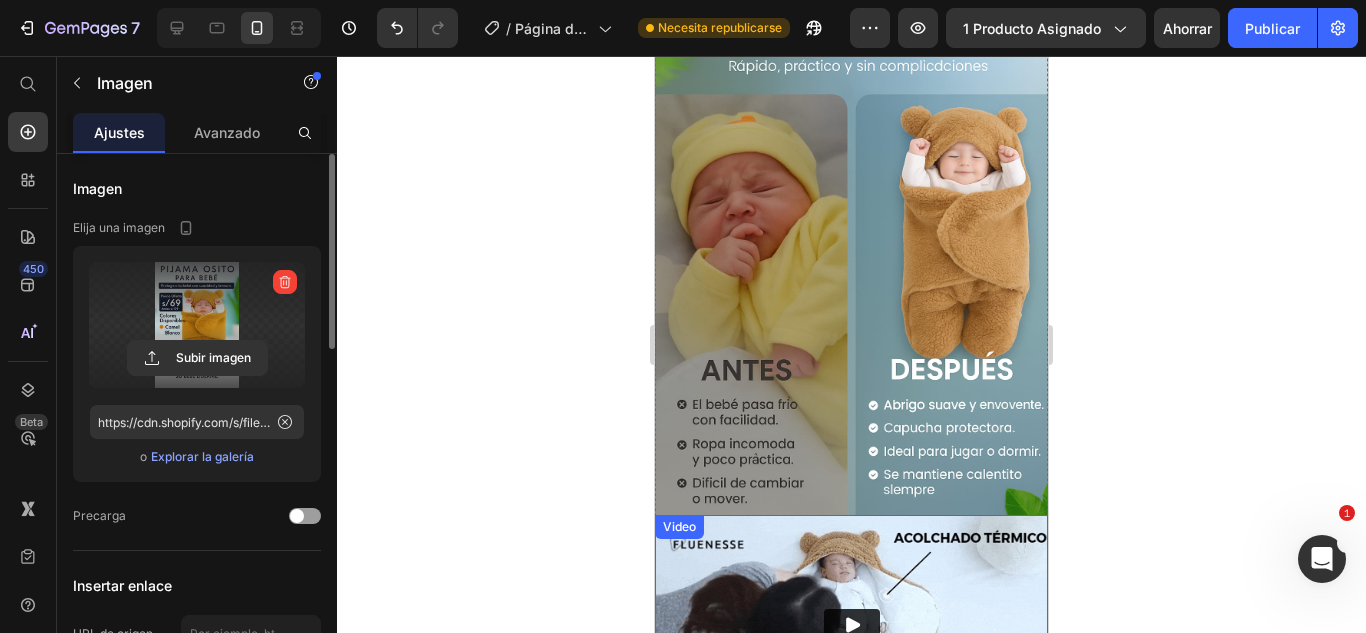 scroll, scrollTop: 1300, scrollLeft: 0, axis: vertical 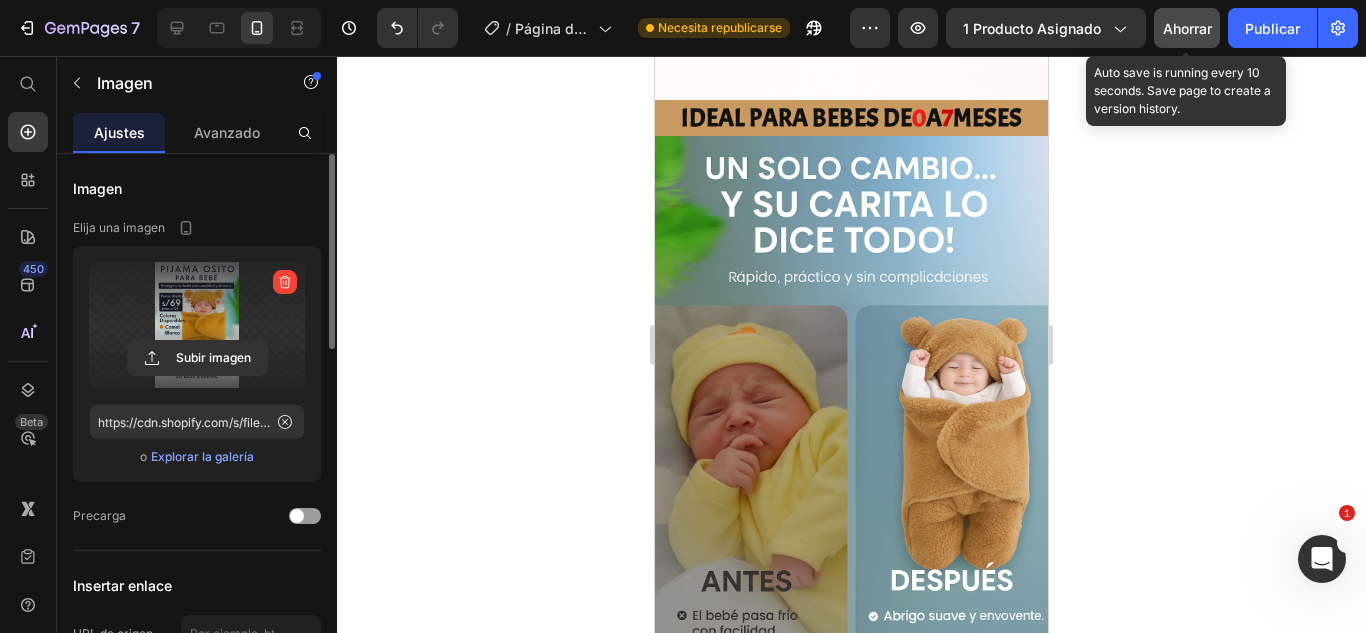 click on "Ahorrar" 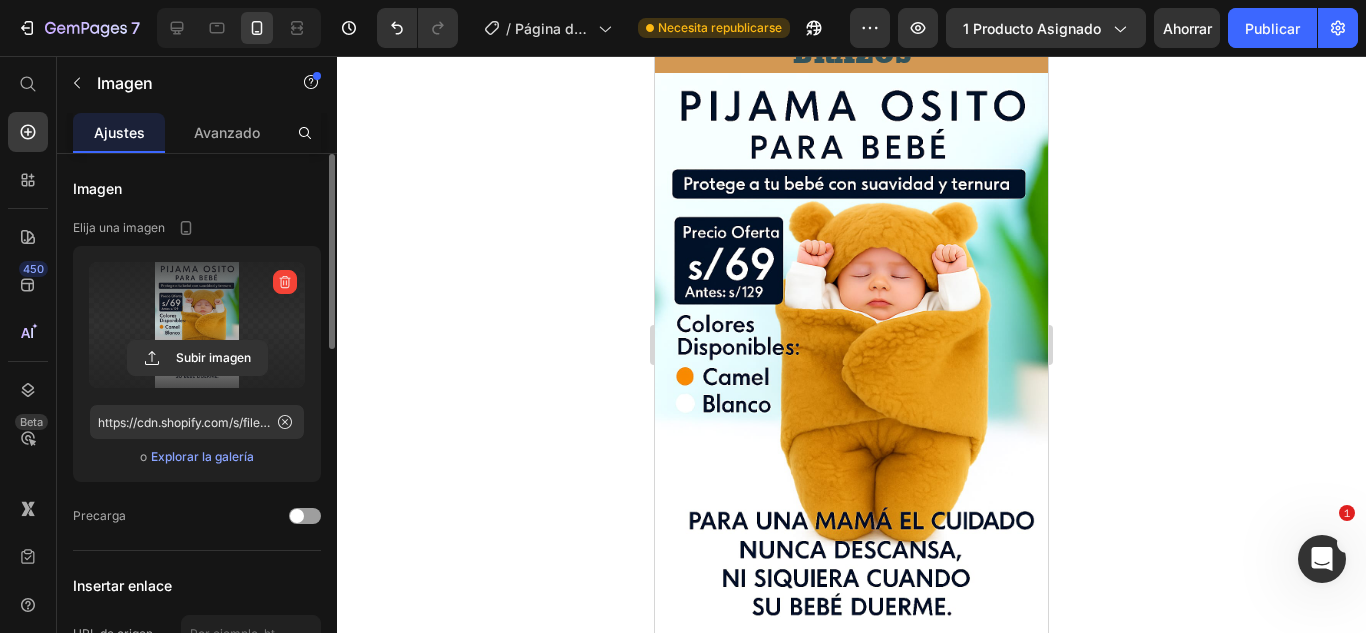 scroll, scrollTop: 300, scrollLeft: 0, axis: vertical 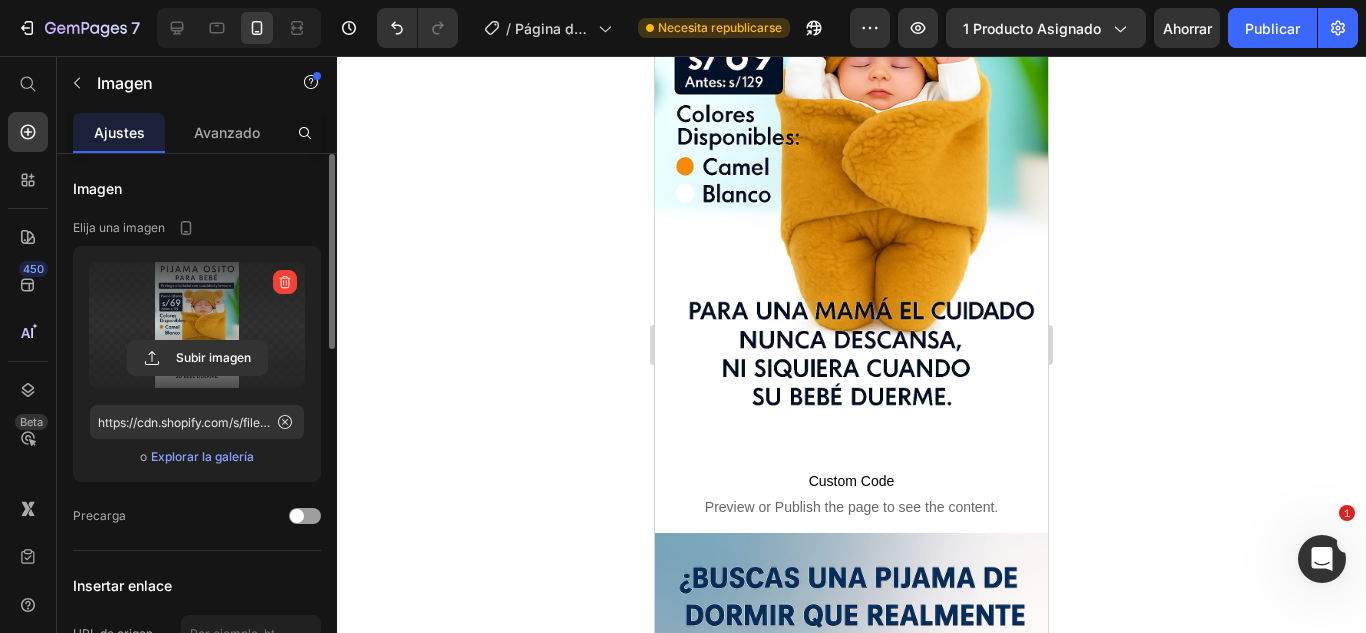 click at bounding box center (851, 158) 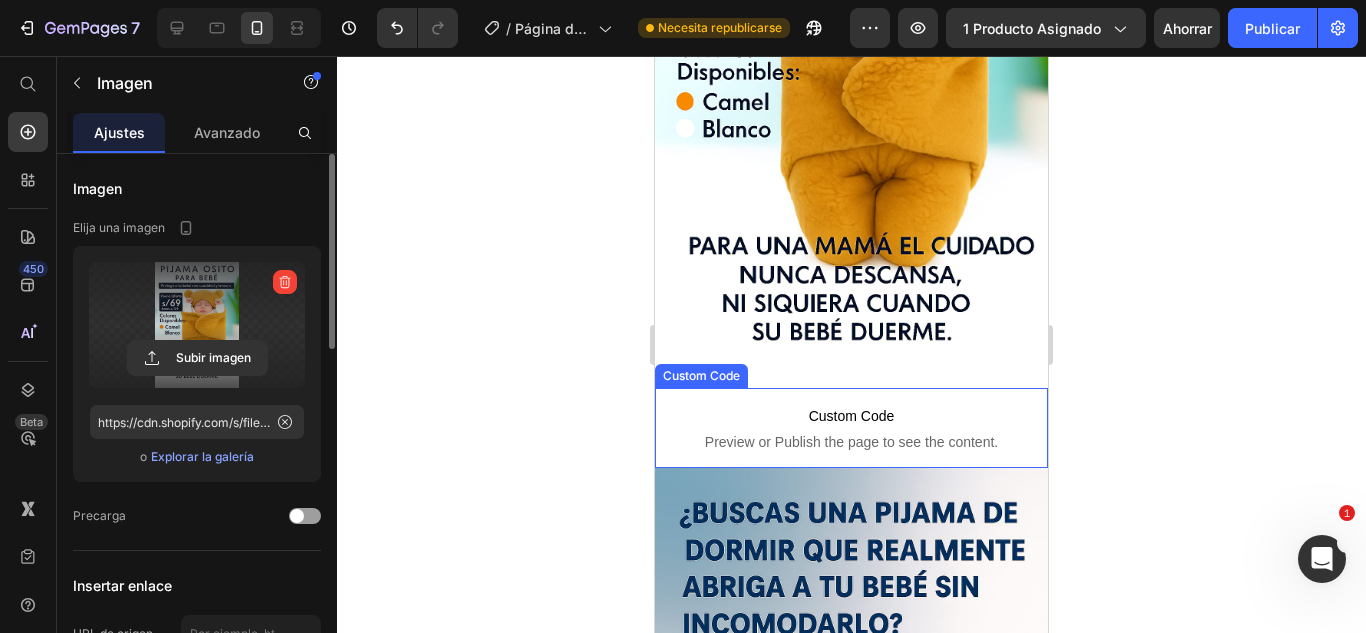 scroll, scrollTop: 400, scrollLeft: 0, axis: vertical 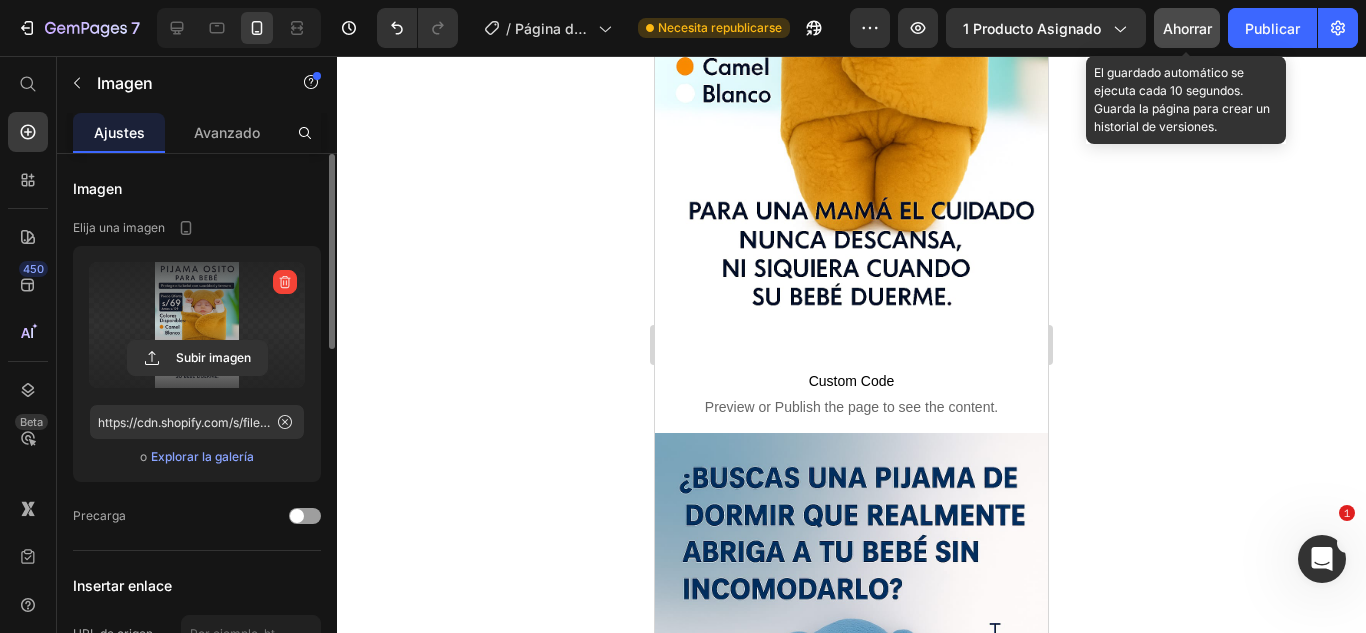 click on "Ahorrar" 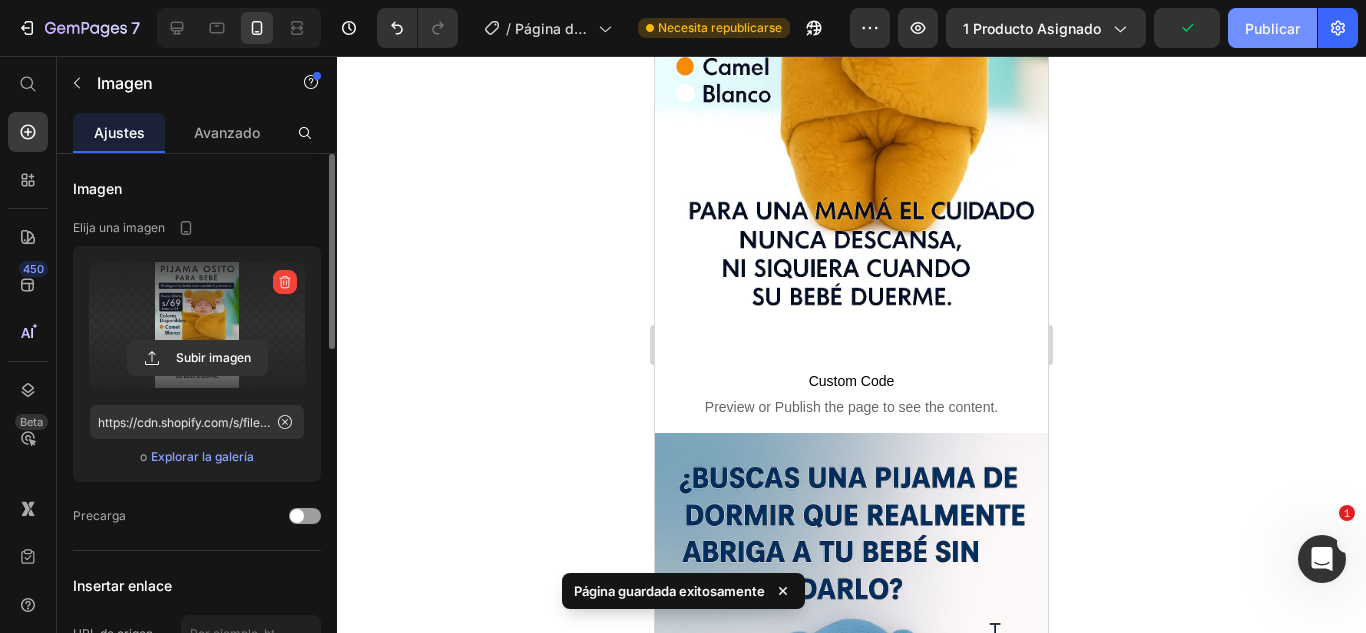 click on "Publicar" at bounding box center (1272, 28) 